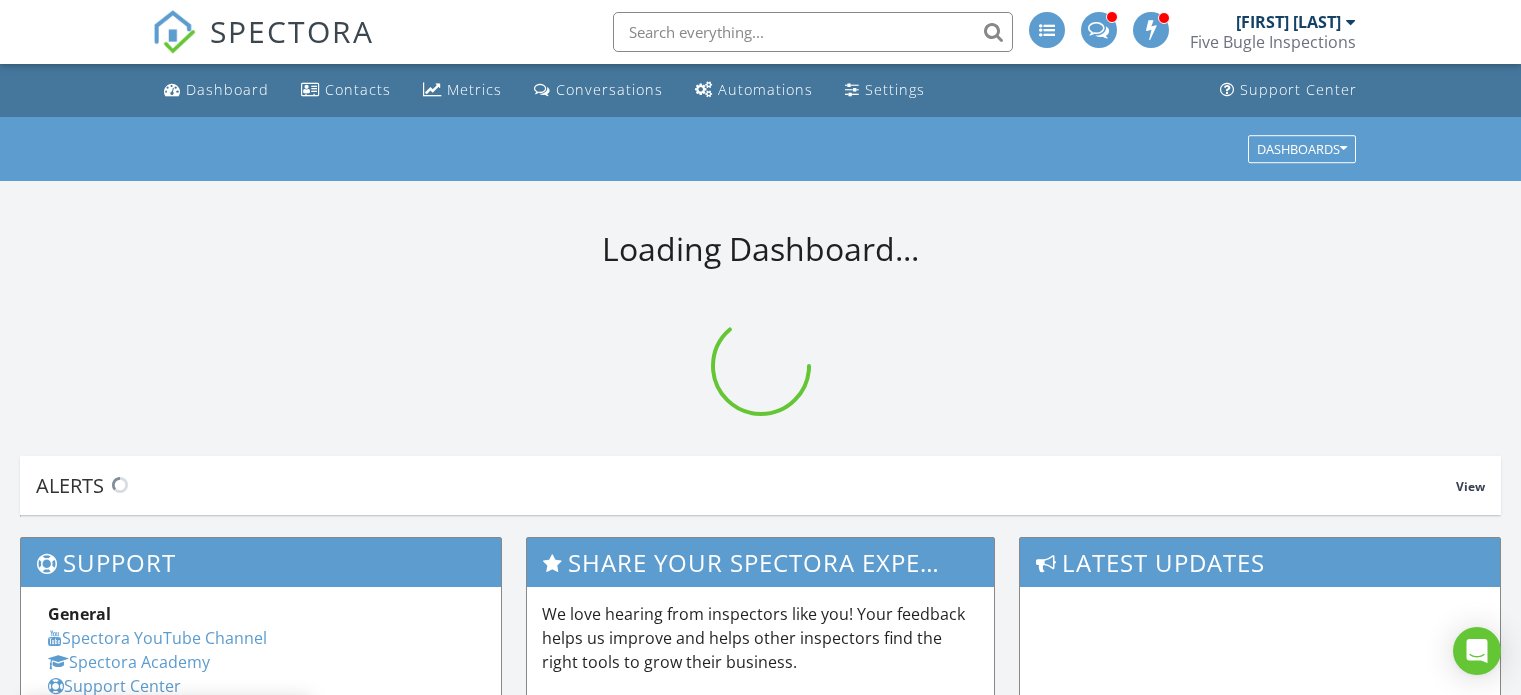 scroll, scrollTop: 0, scrollLeft: 0, axis: both 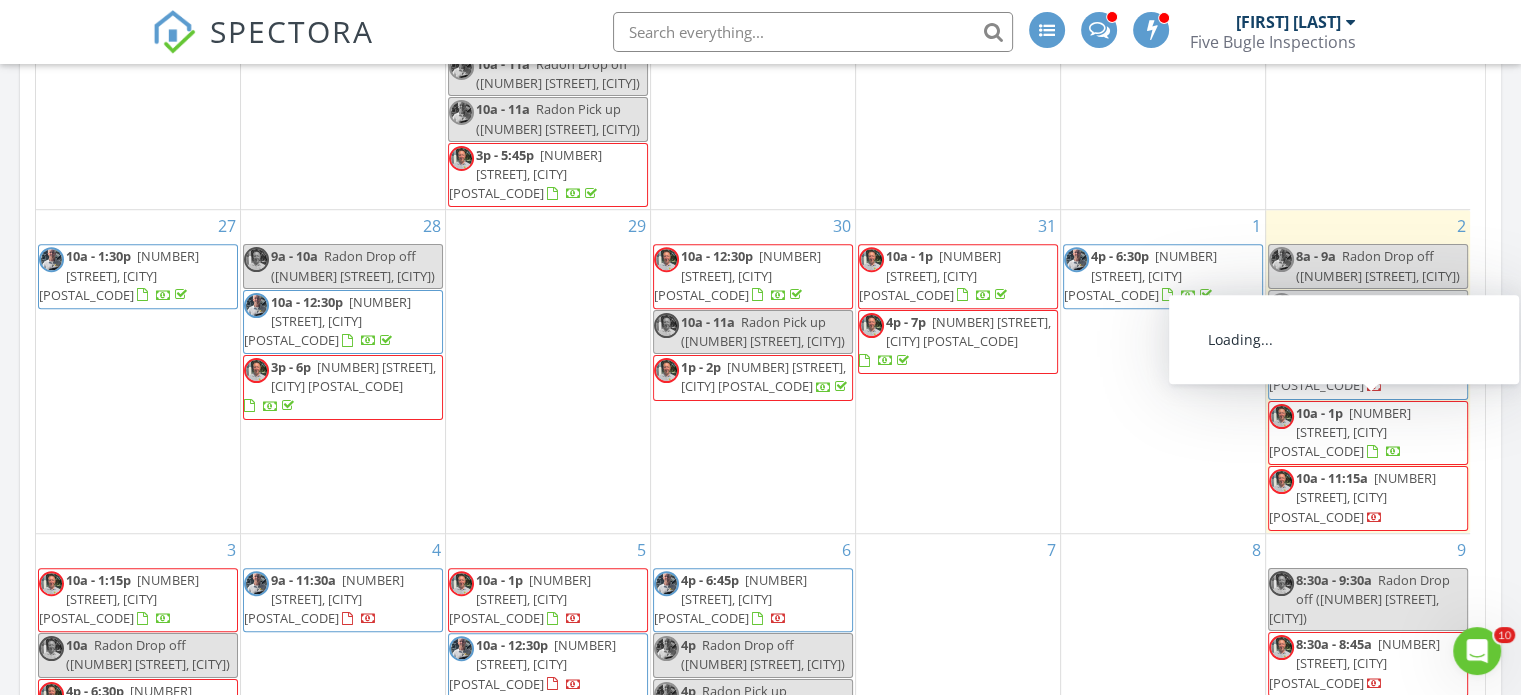 click on "[NUMBER] [STREET], [CITY] [POSTAL_CODE]" at bounding box center (1340, 432) 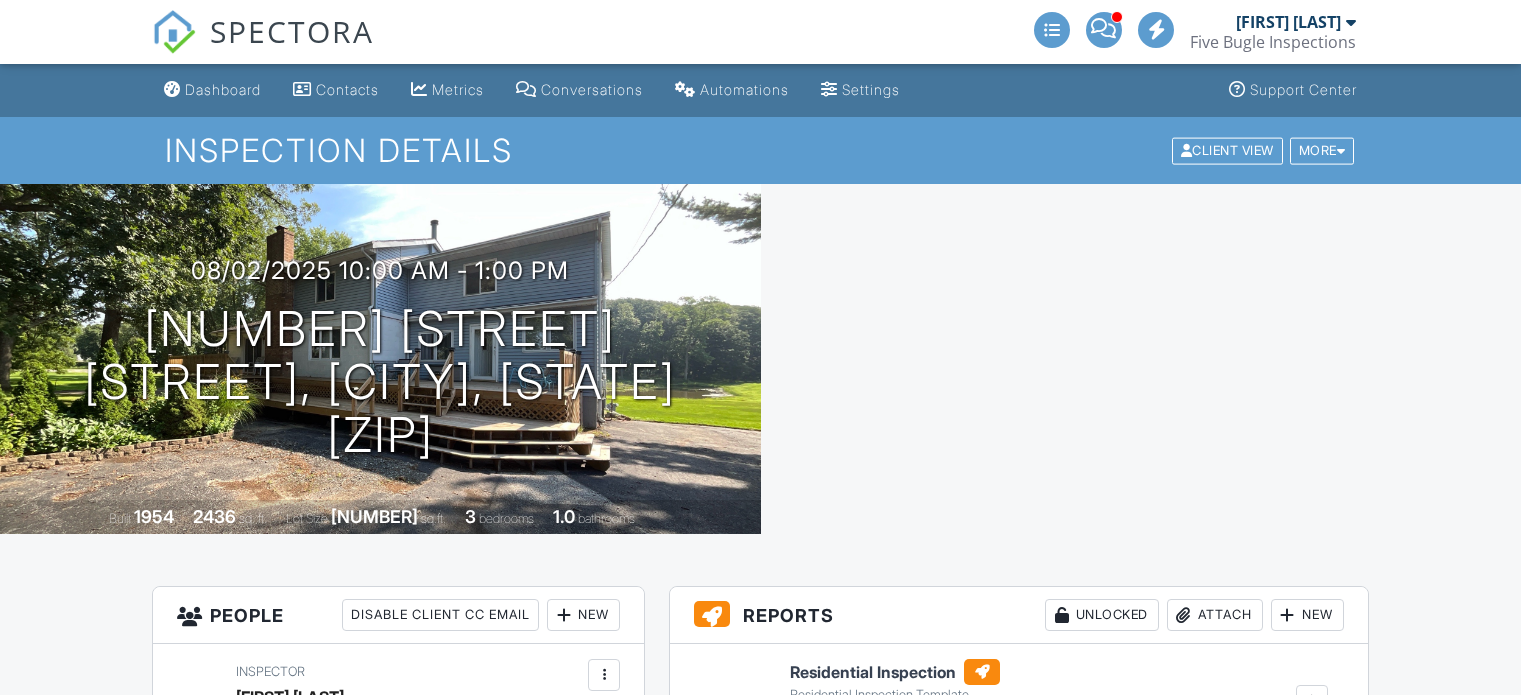 scroll, scrollTop: 0, scrollLeft: 0, axis: both 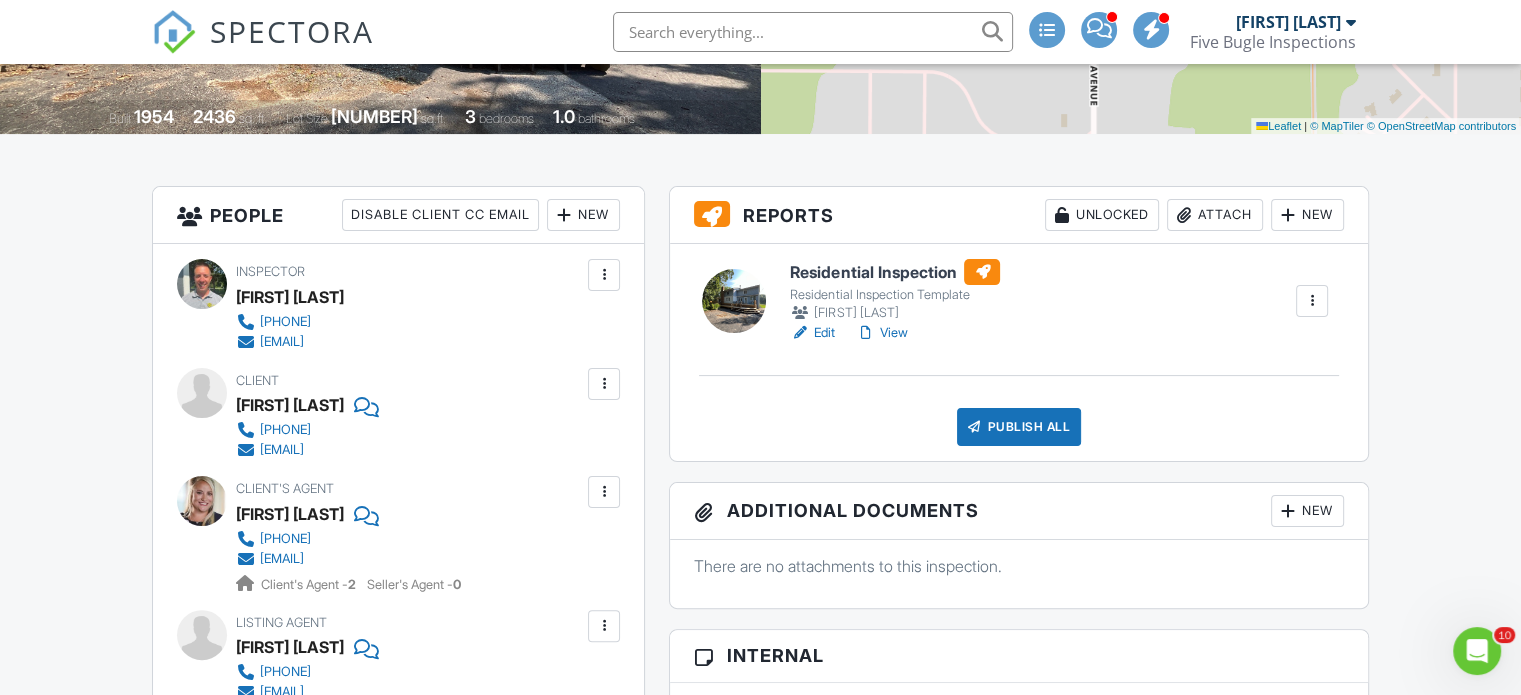 click on "View" at bounding box center (881, 333) 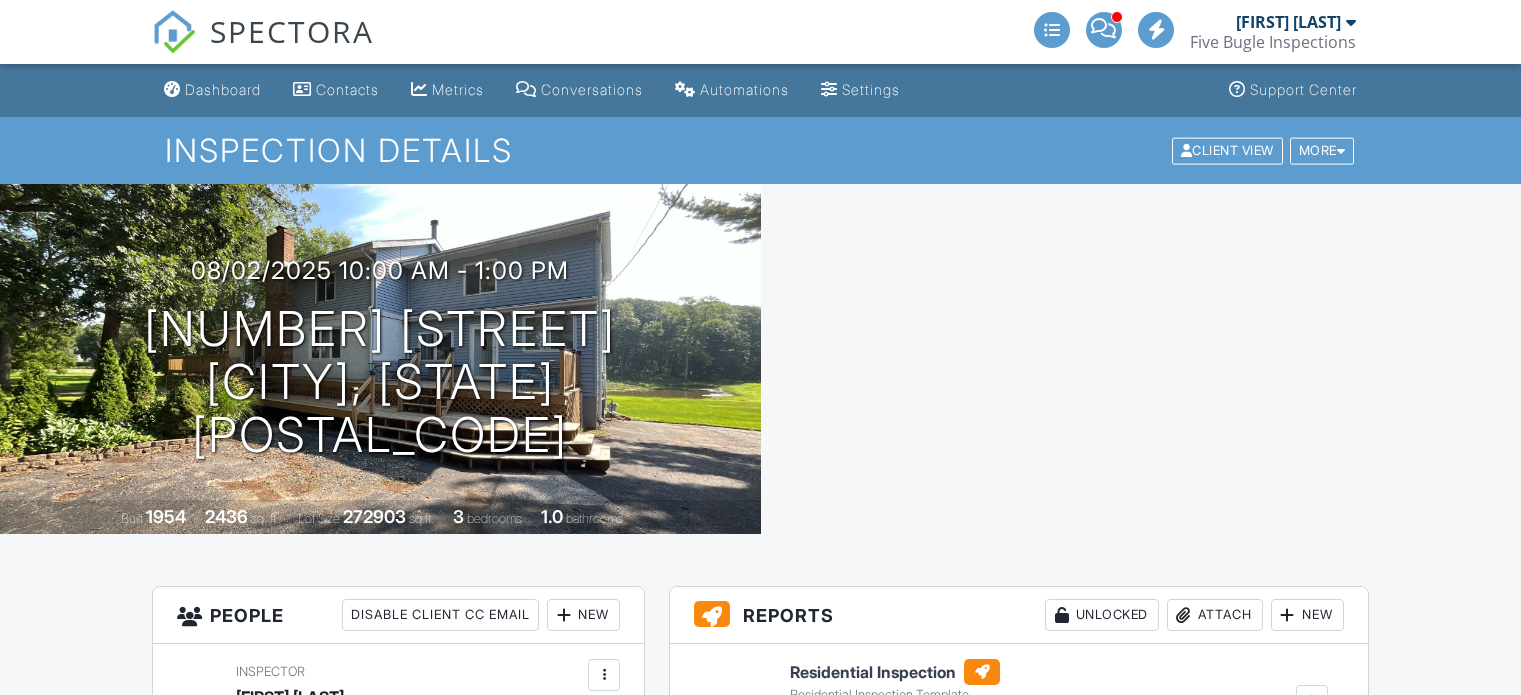 scroll, scrollTop: 0, scrollLeft: 0, axis: both 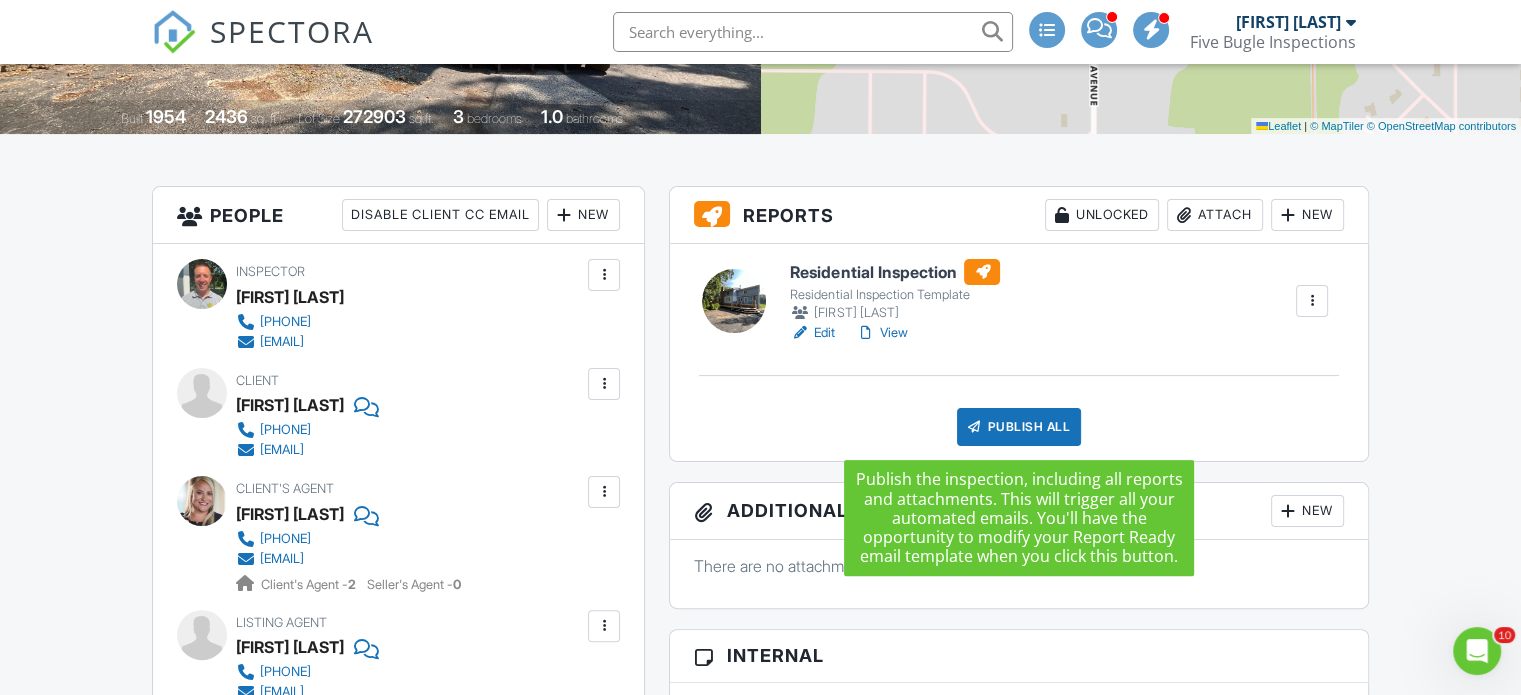 click on "Publish All" at bounding box center (1019, 427) 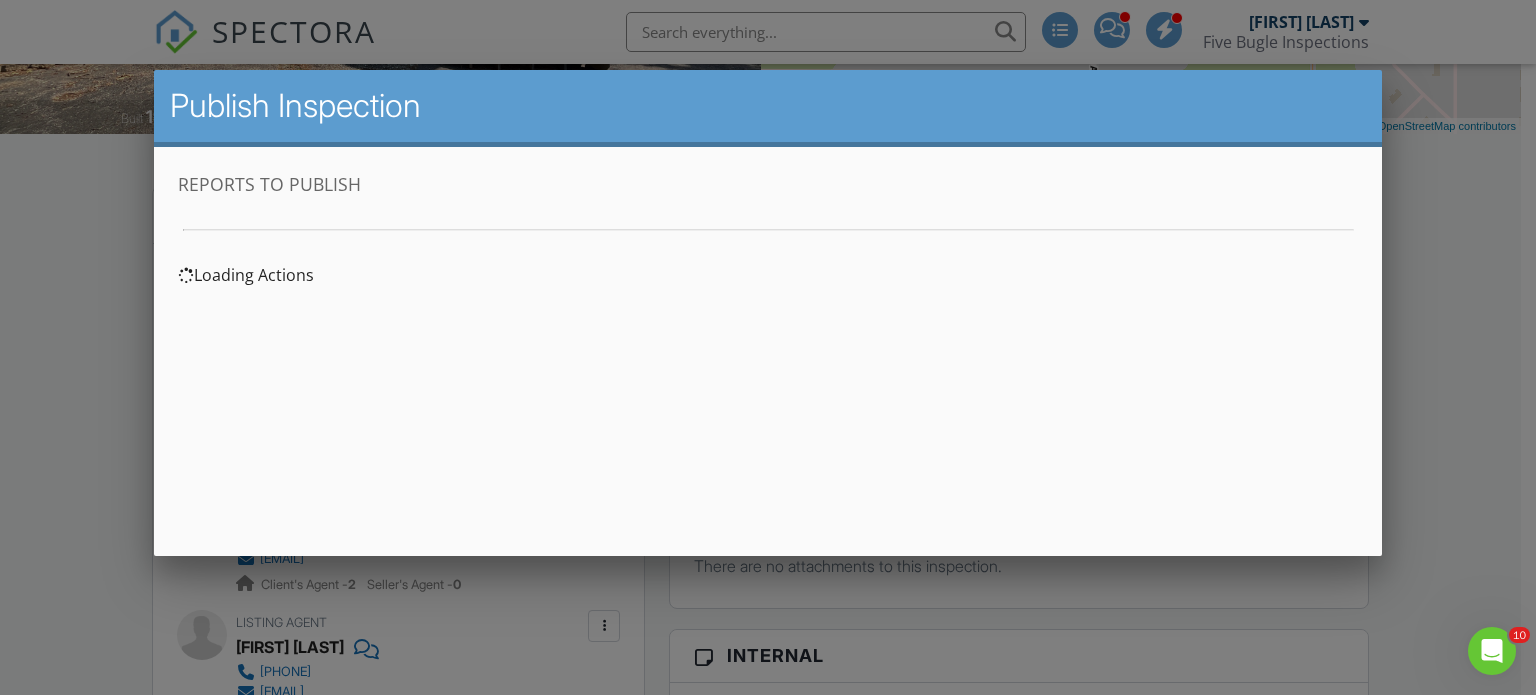 scroll, scrollTop: 0, scrollLeft: 0, axis: both 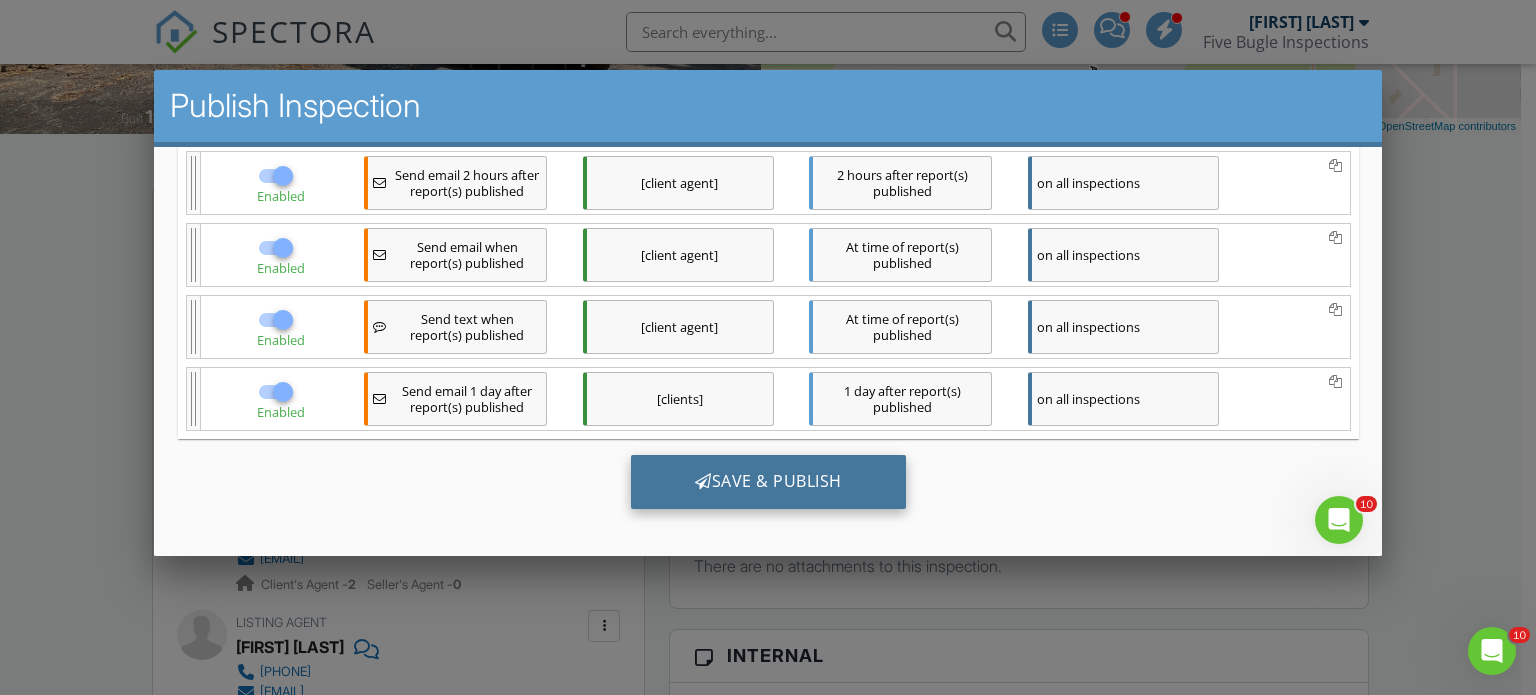 click on "Save & Publish" at bounding box center (767, 481) 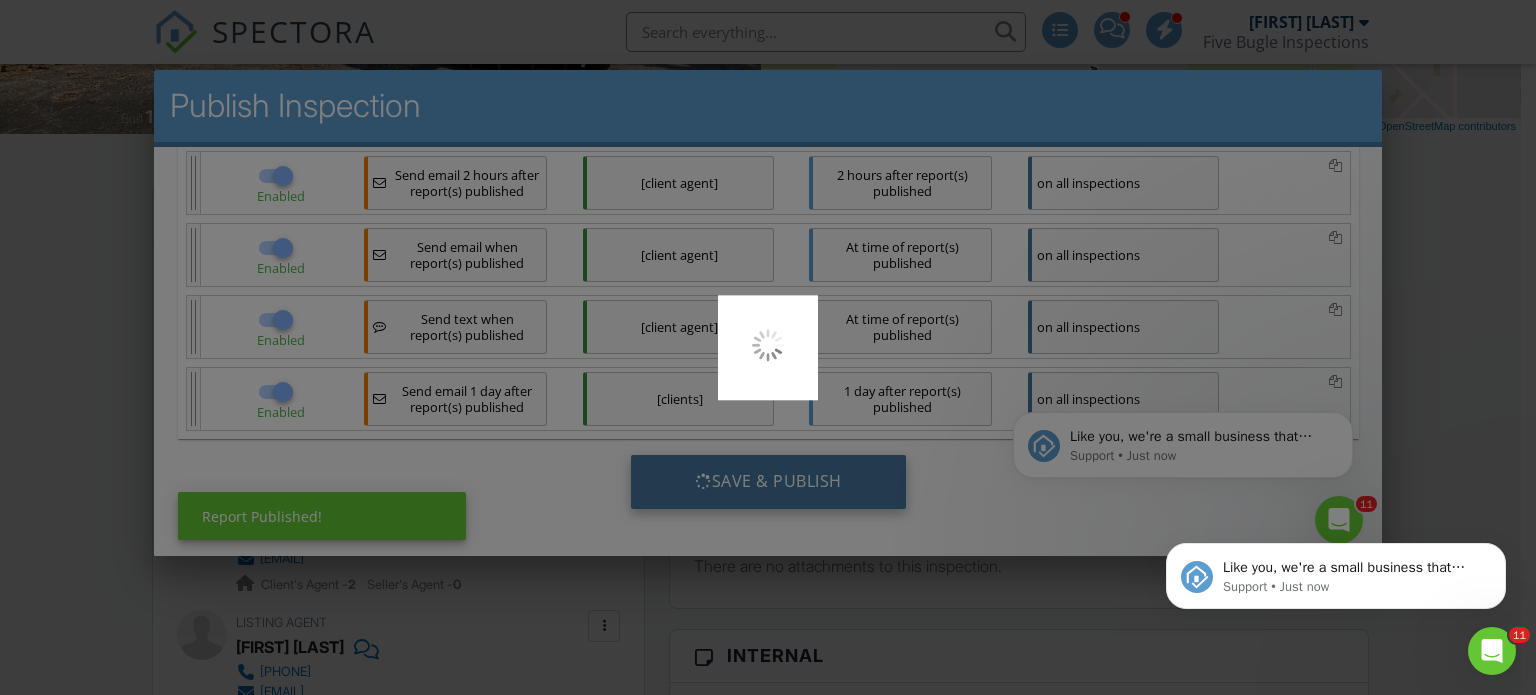 scroll, scrollTop: 0, scrollLeft: 0, axis: both 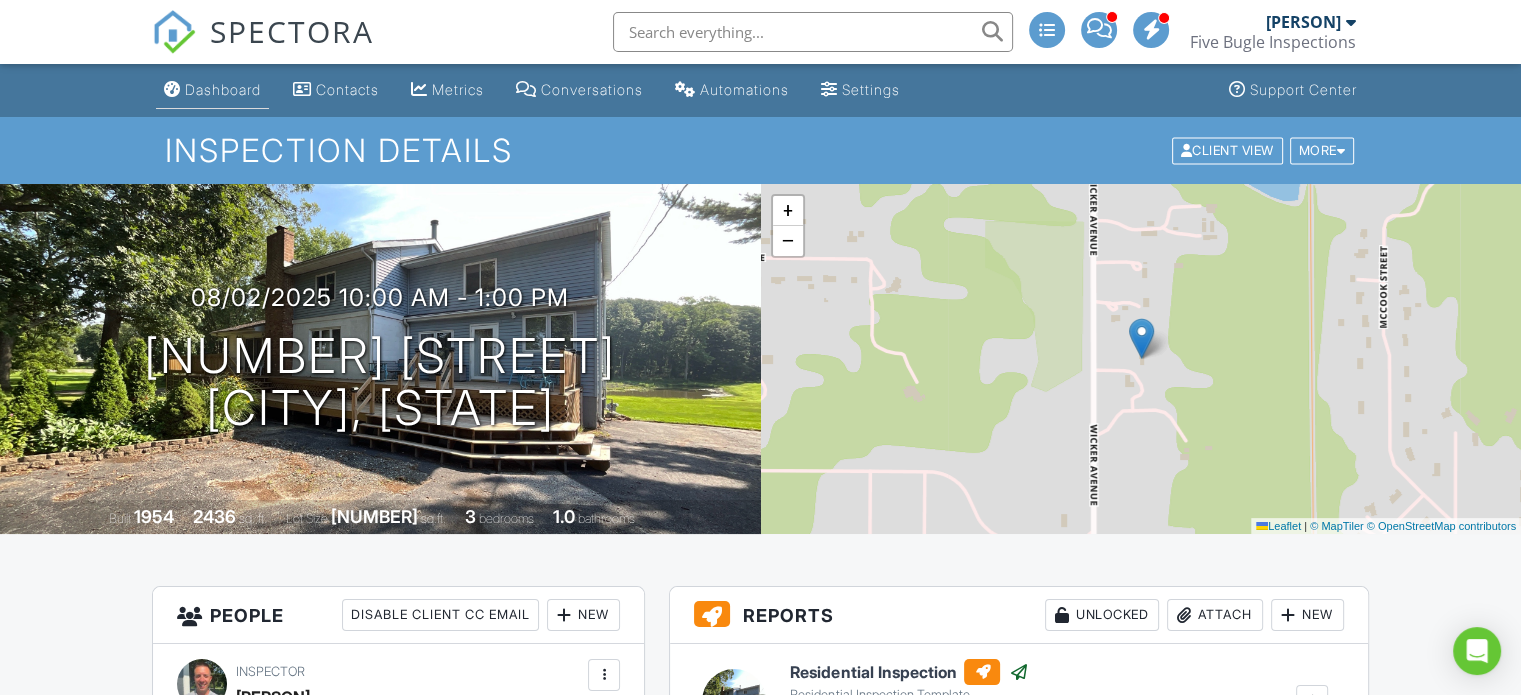 click on "Dashboard" at bounding box center [223, 89] 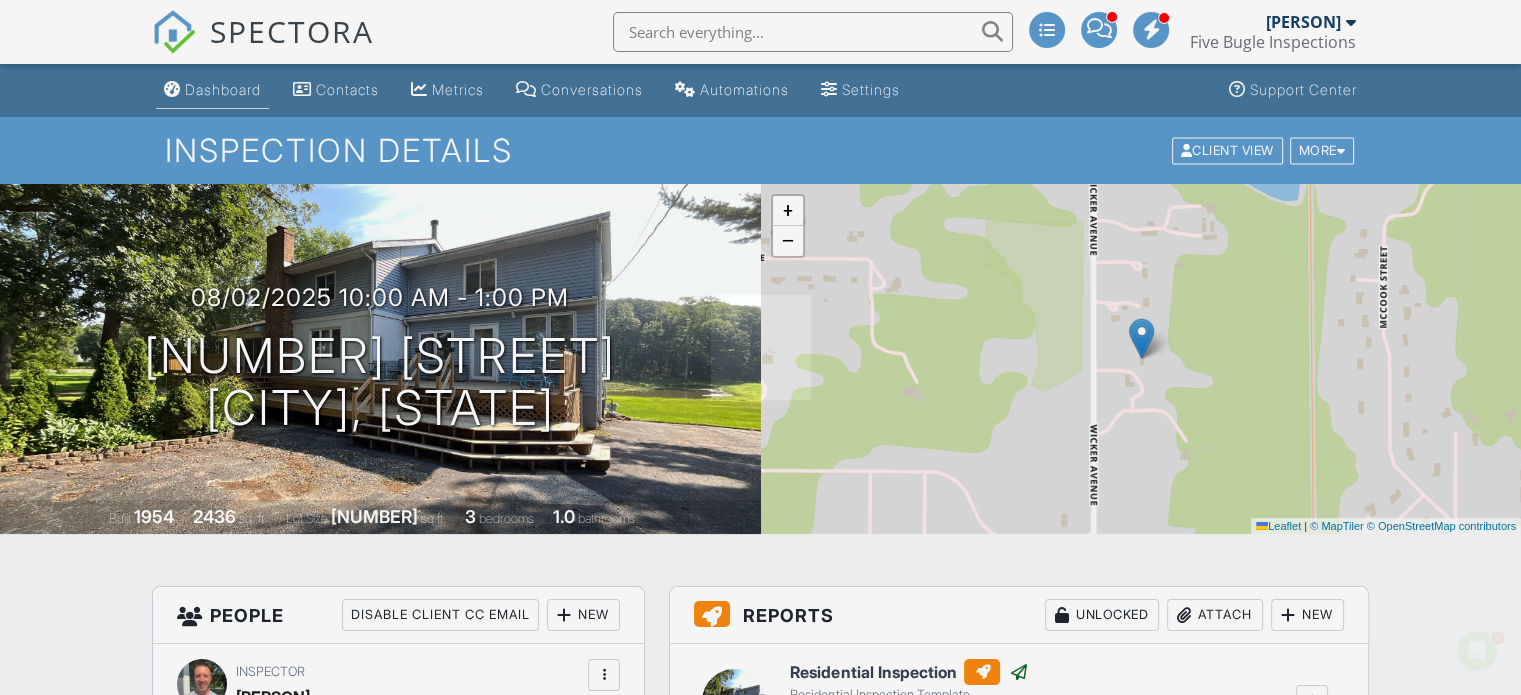 scroll, scrollTop: 0, scrollLeft: 0, axis: both 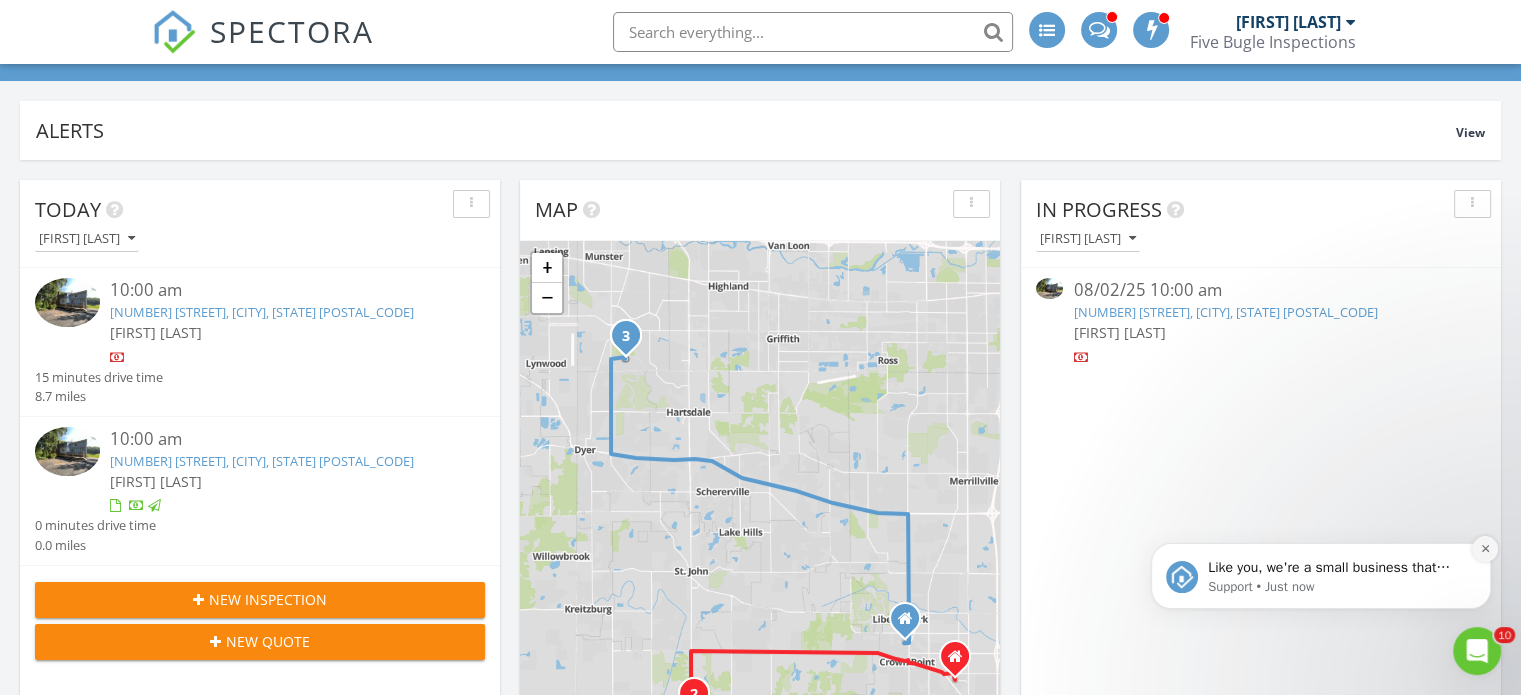 click 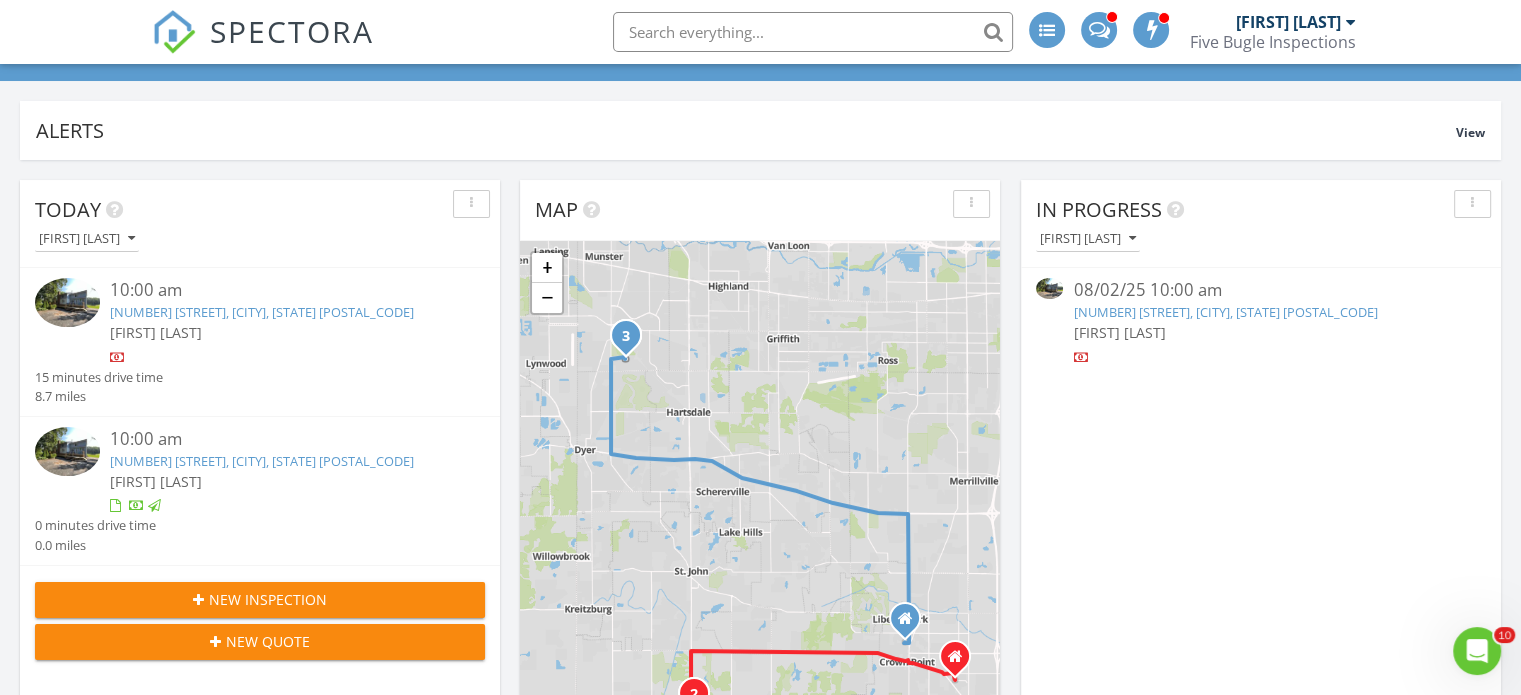 click on "[PERSON]" at bounding box center (156, 332) 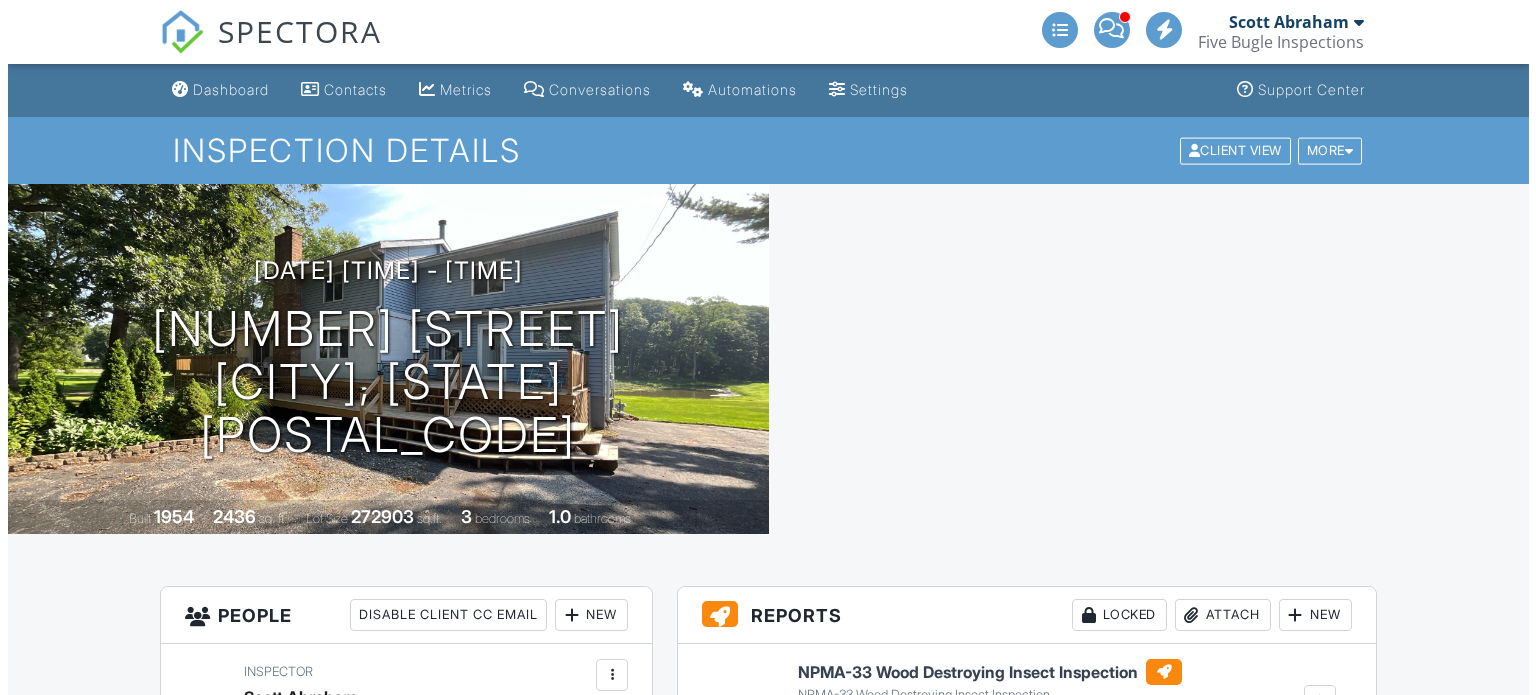 scroll, scrollTop: 300, scrollLeft: 0, axis: vertical 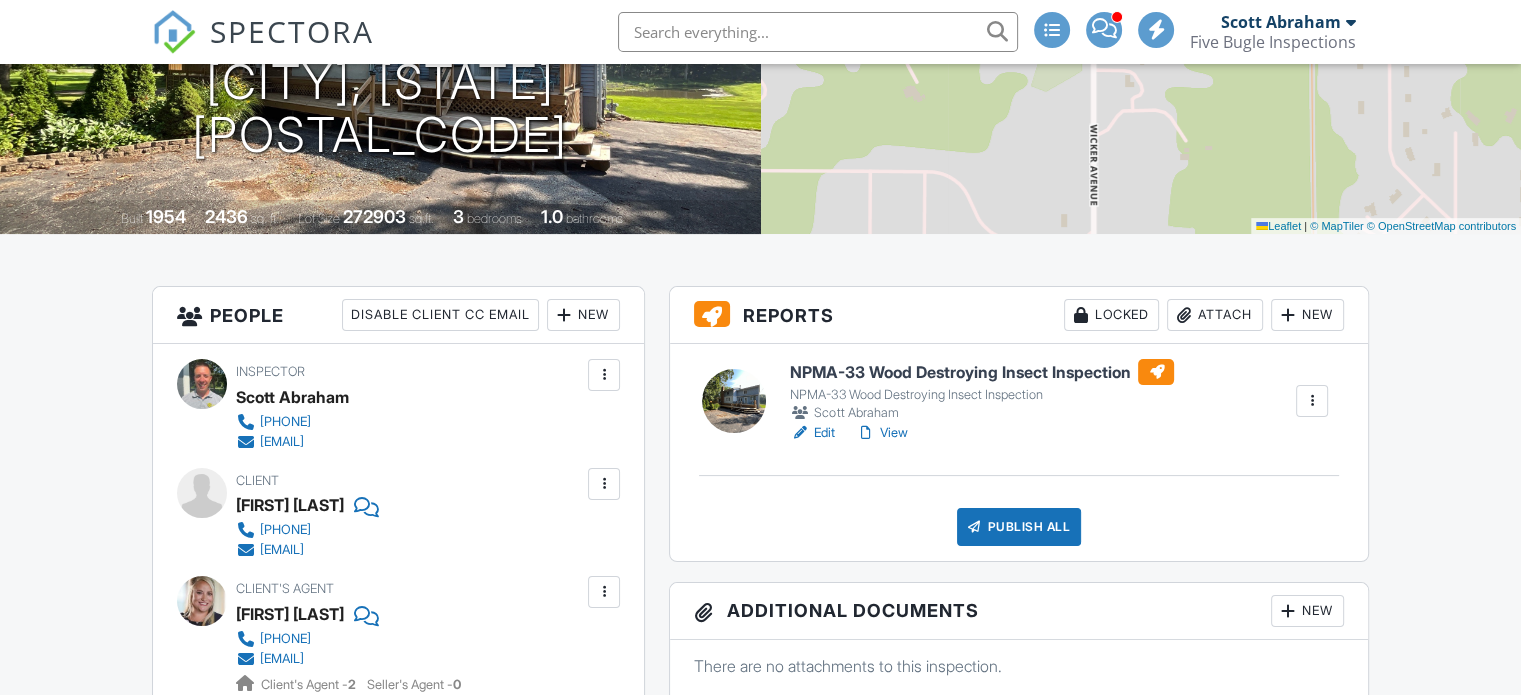 click on "Locked" at bounding box center [1111, 315] 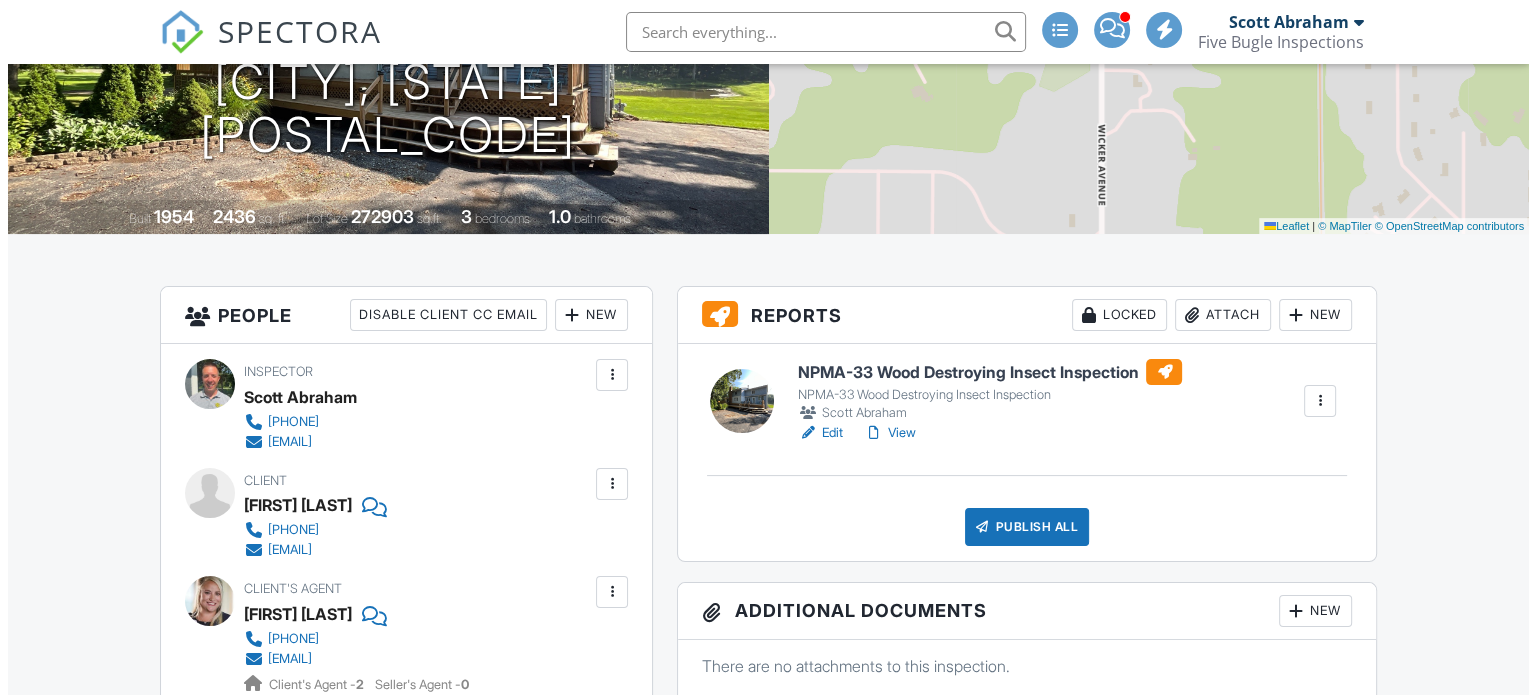 scroll, scrollTop: 300, scrollLeft: 0, axis: vertical 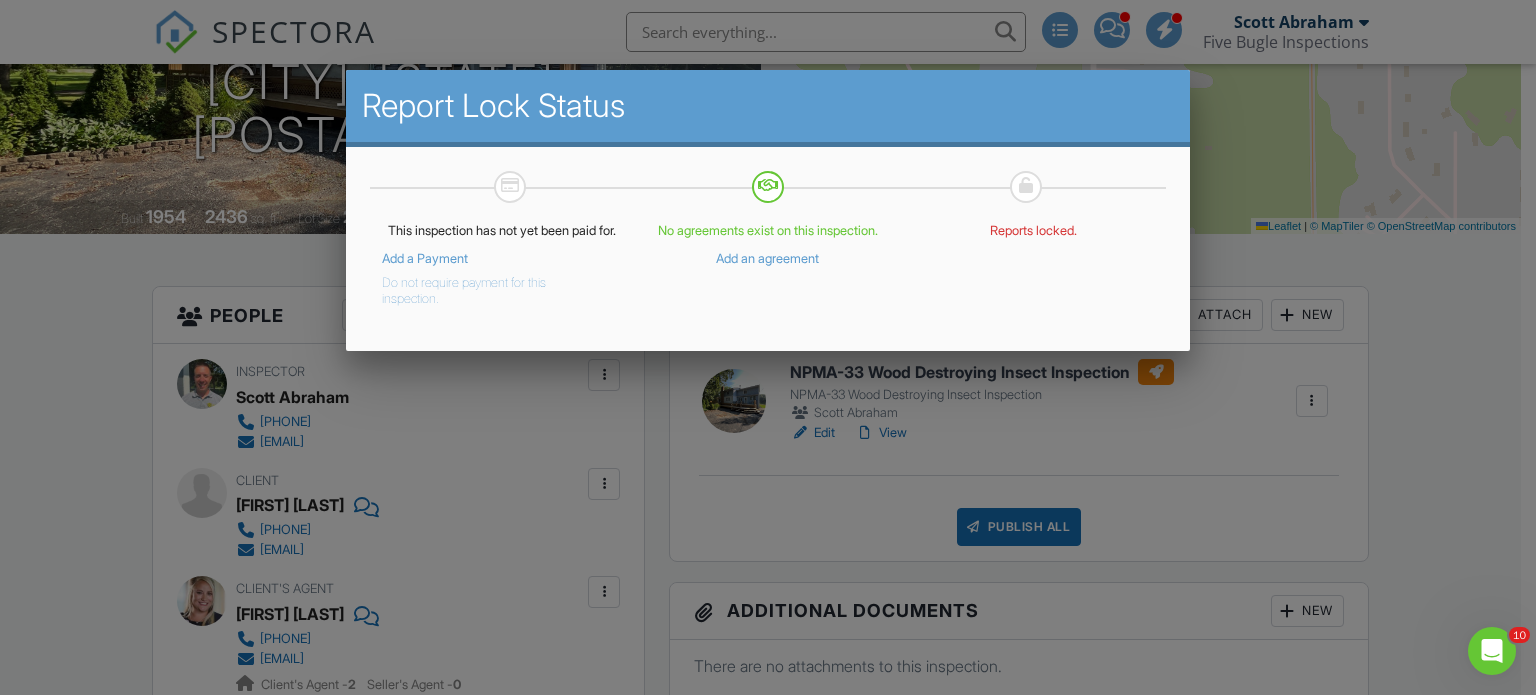 click on "Do not require payment for this inspection." at bounding box center (488, 287) 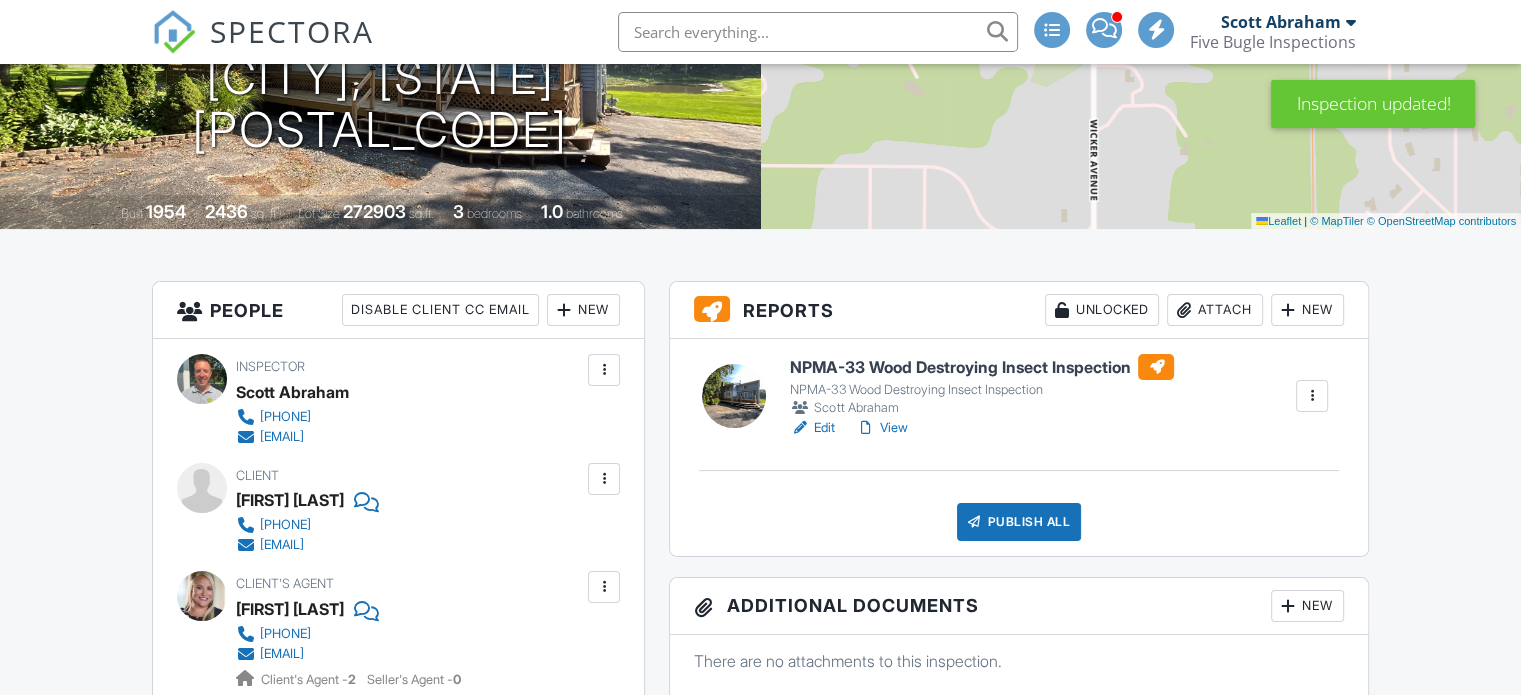 scroll, scrollTop: 400, scrollLeft: 0, axis: vertical 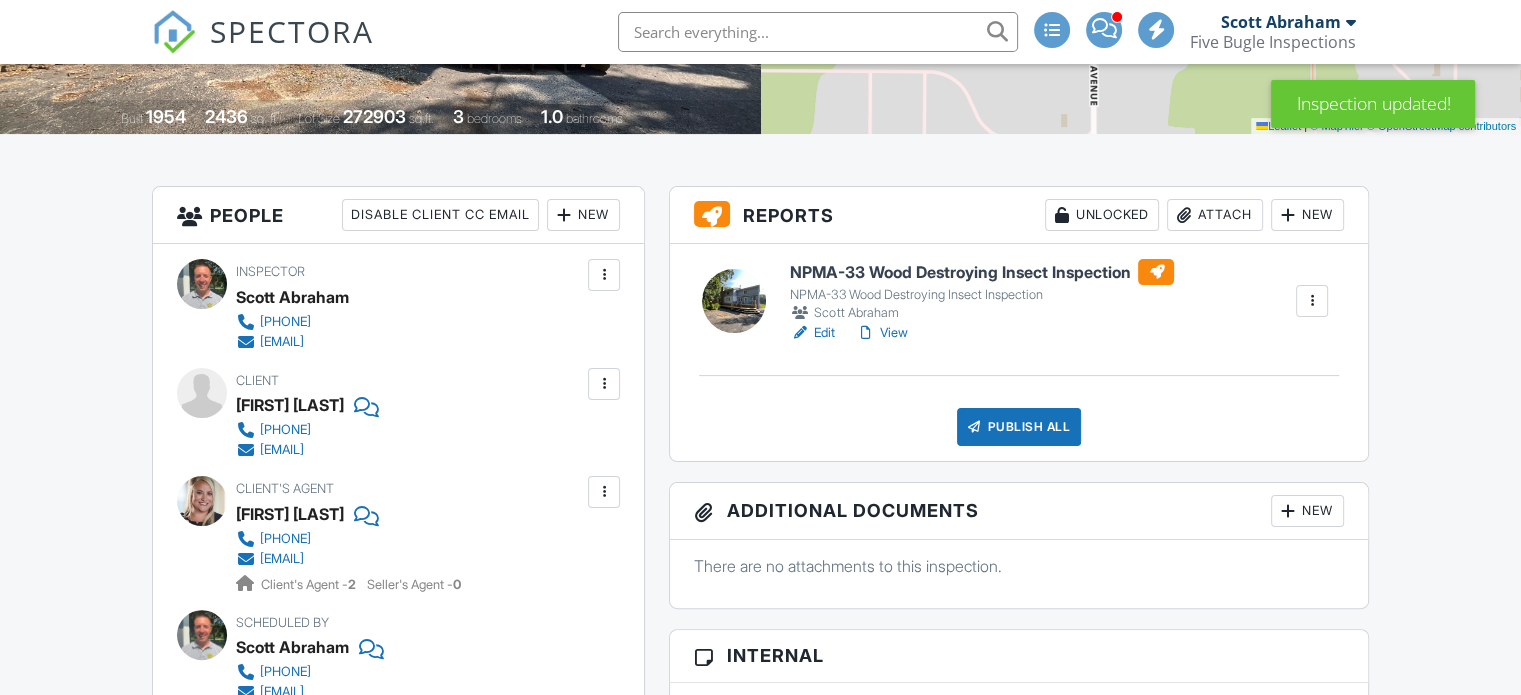click on "View" at bounding box center [881, 333] 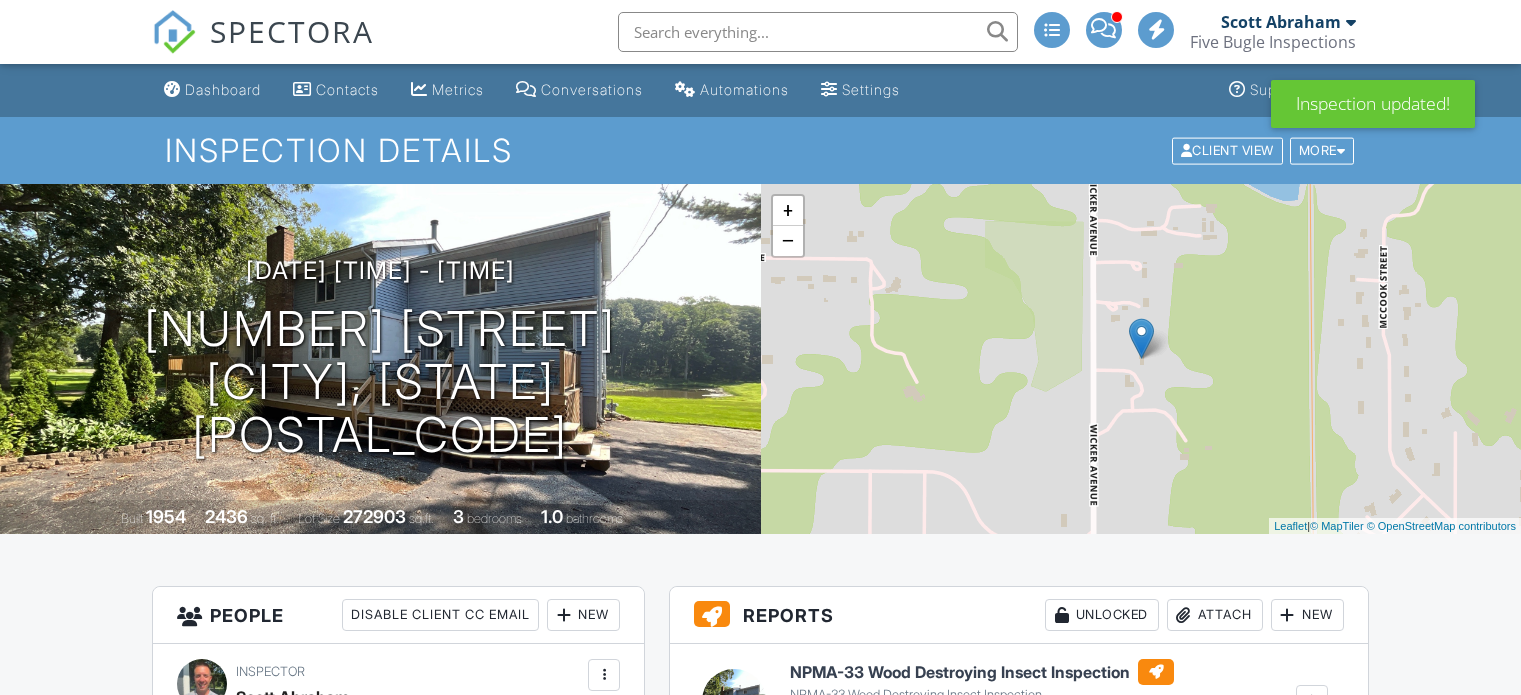 scroll, scrollTop: 498, scrollLeft: 0, axis: vertical 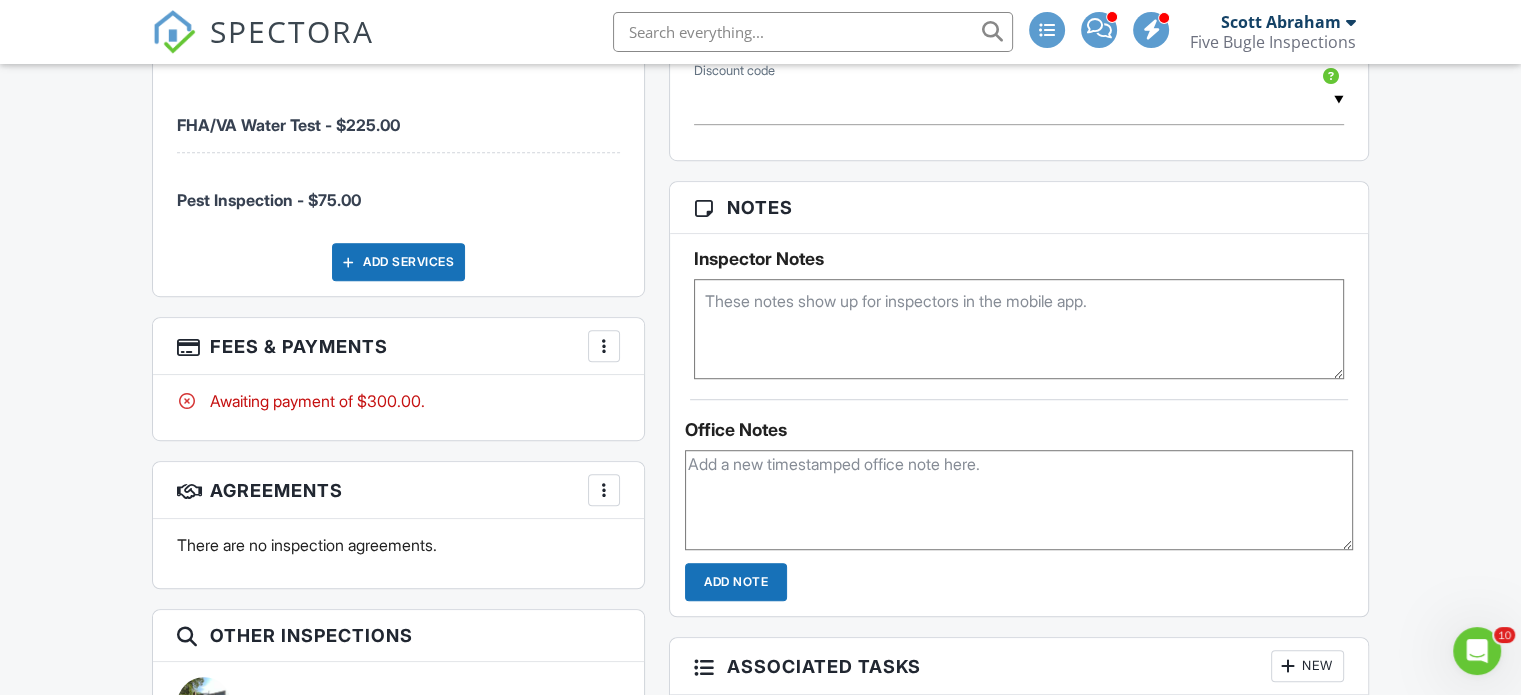 click at bounding box center [604, 346] 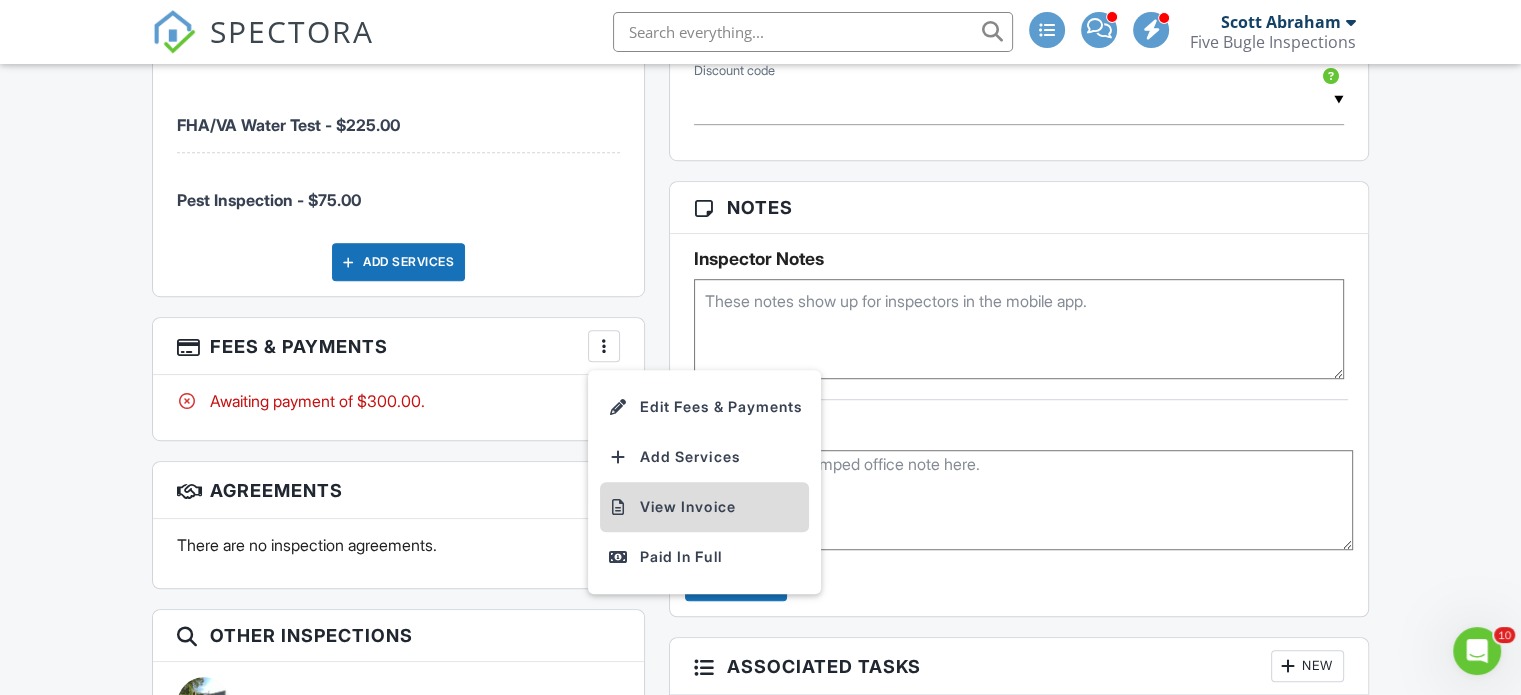 click on "View Invoice" at bounding box center [704, 507] 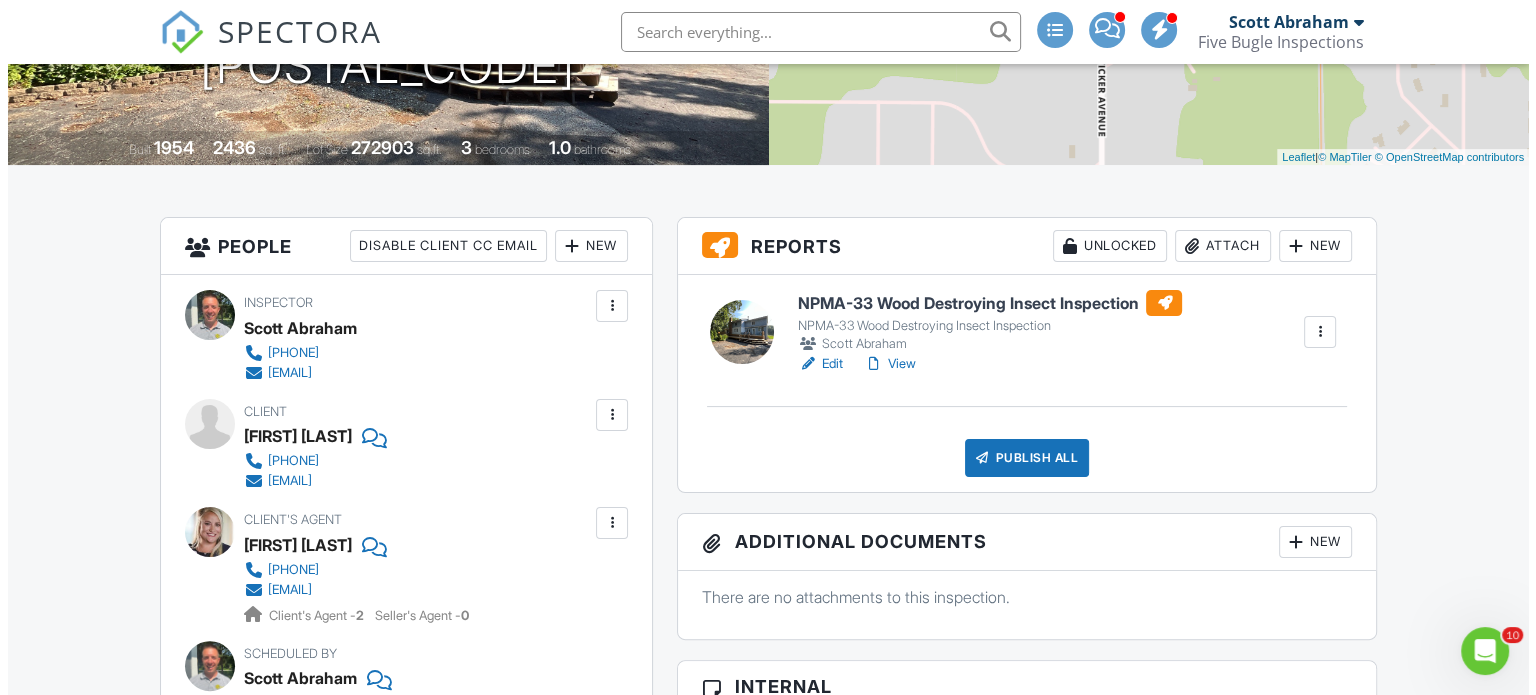 scroll, scrollTop: 500, scrollLeft: 0, axis: vertical 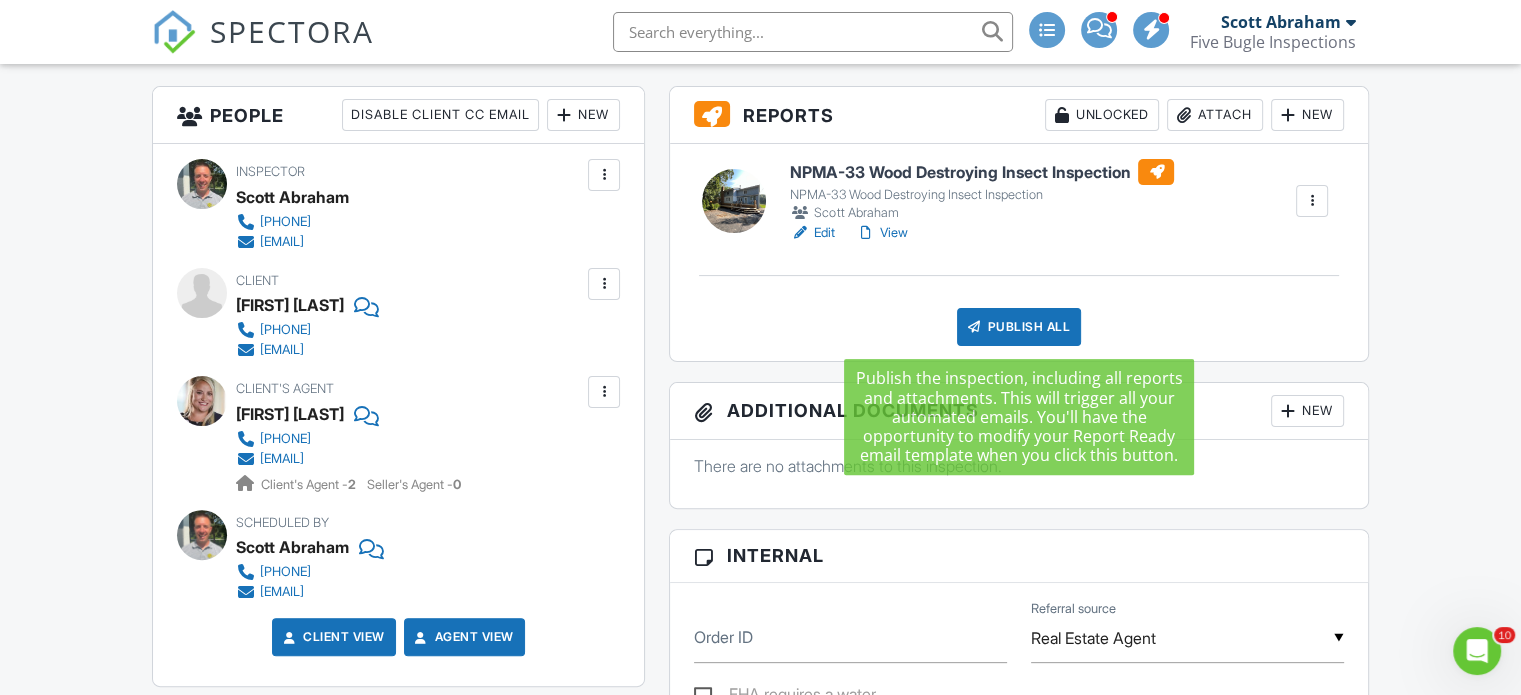 click on "Publish All" at bounding box center (1019, 327) 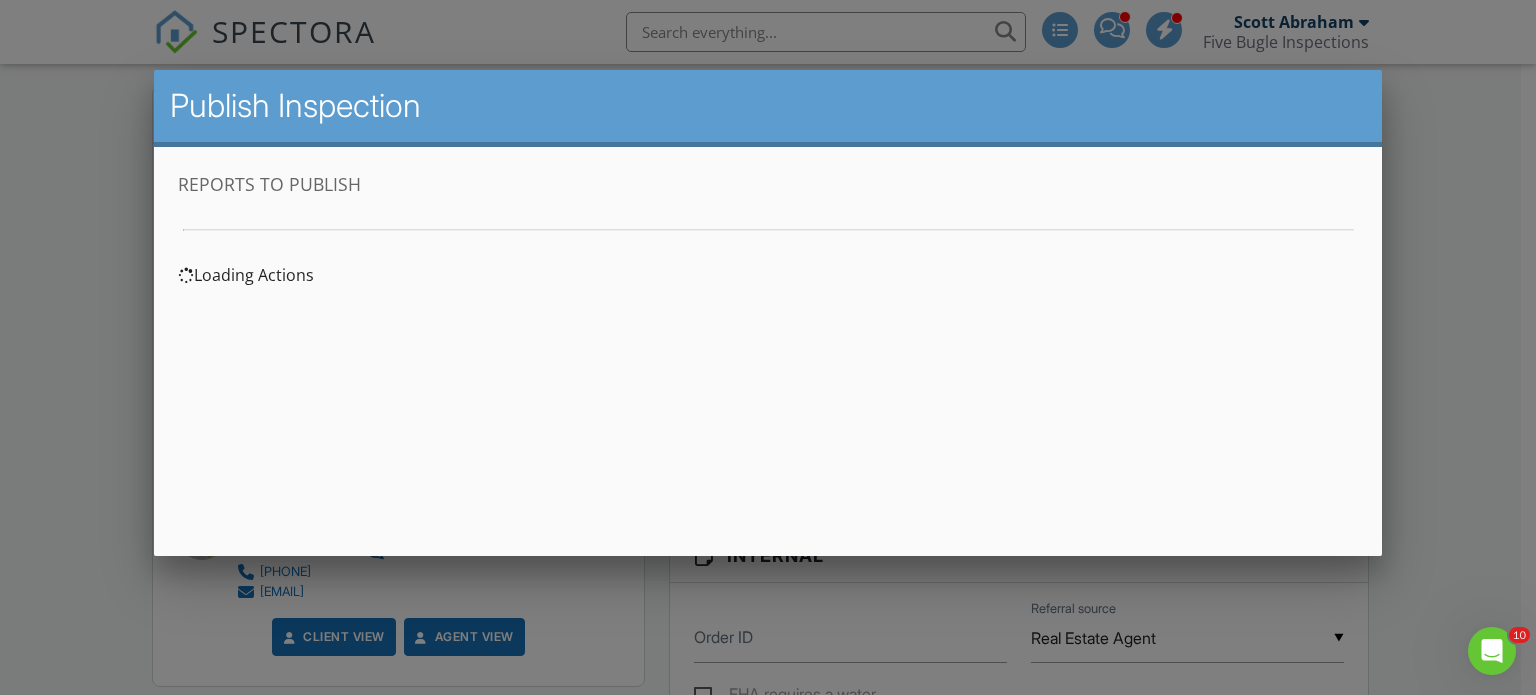 scroll, scrollTop: 0, scrollLeft: 0, axis: both 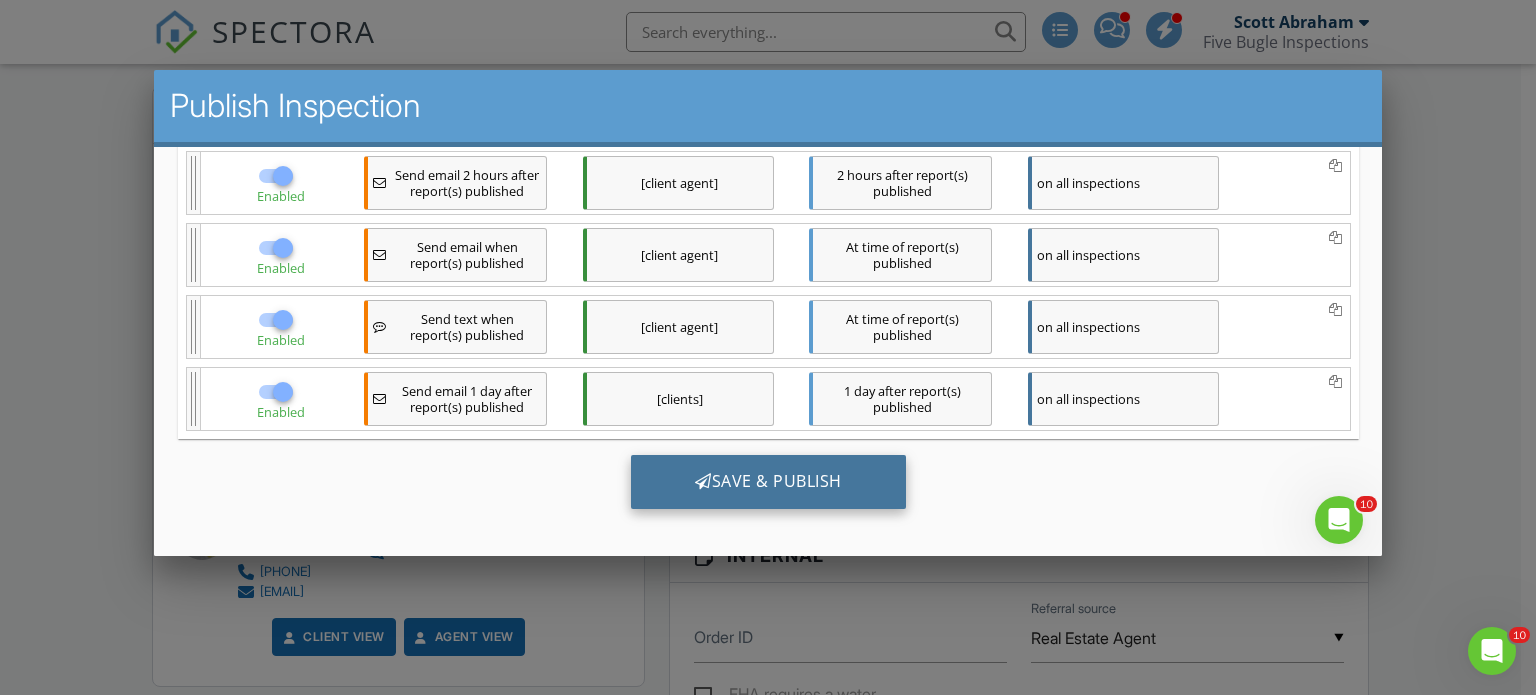 click on "Save & Publish" at bounding box center [767, 481] 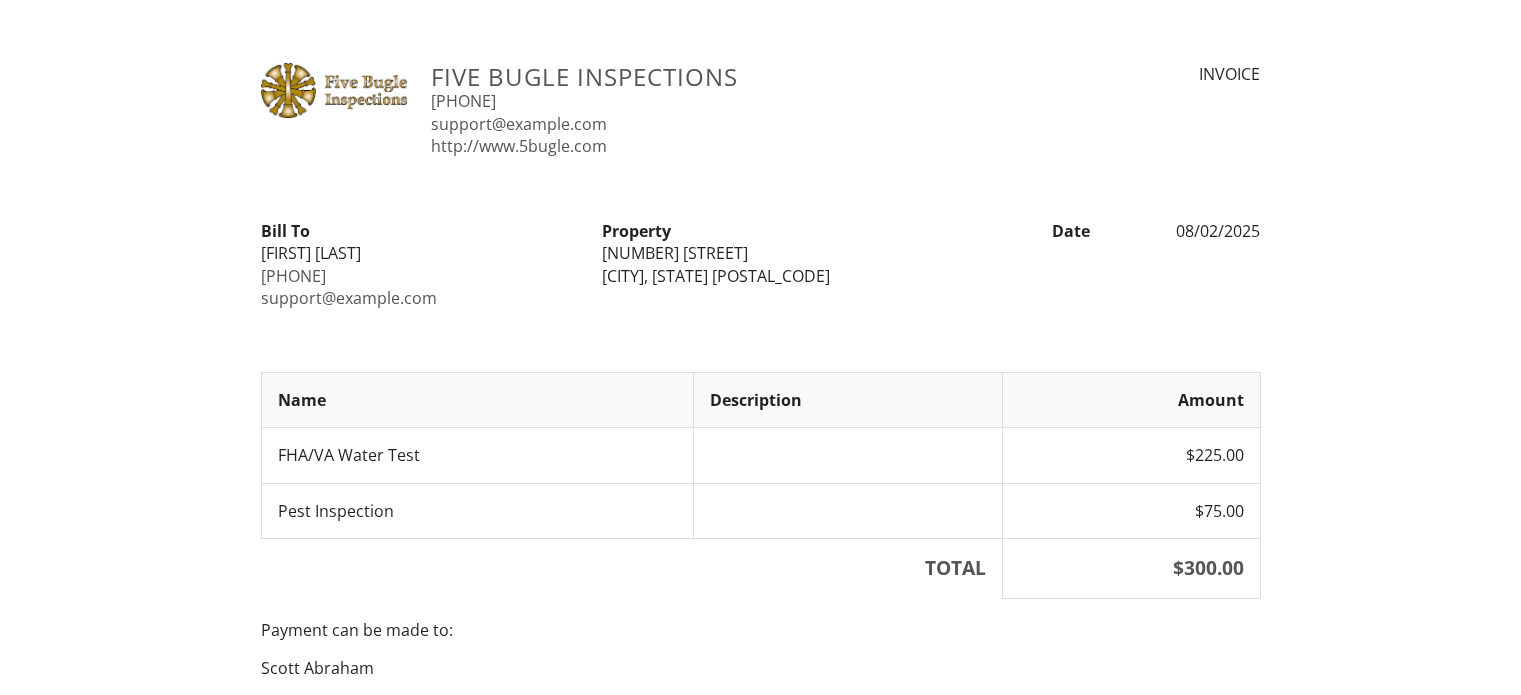scroll, scrollTop: 0, scrollLeft: 0, axis: both 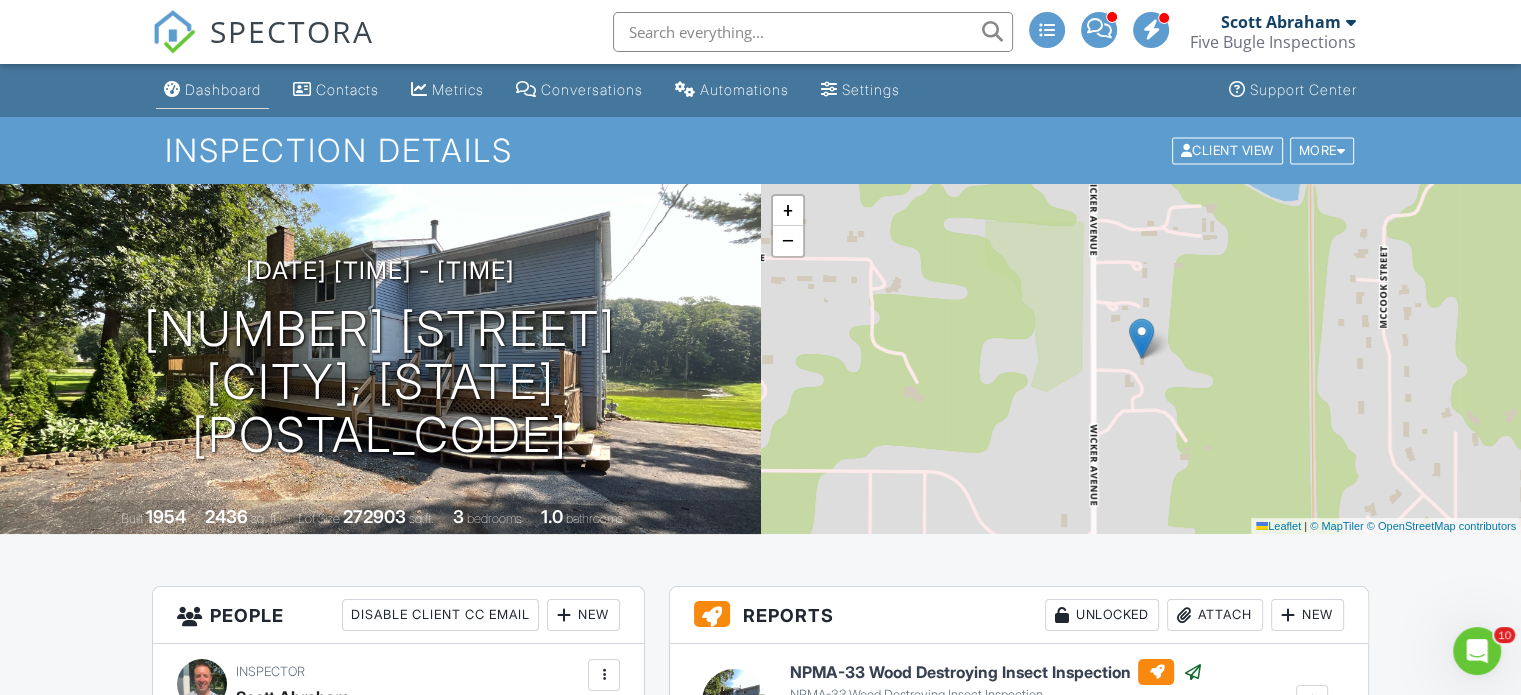 click on "Dashboard" at bounding box center (223, 89) 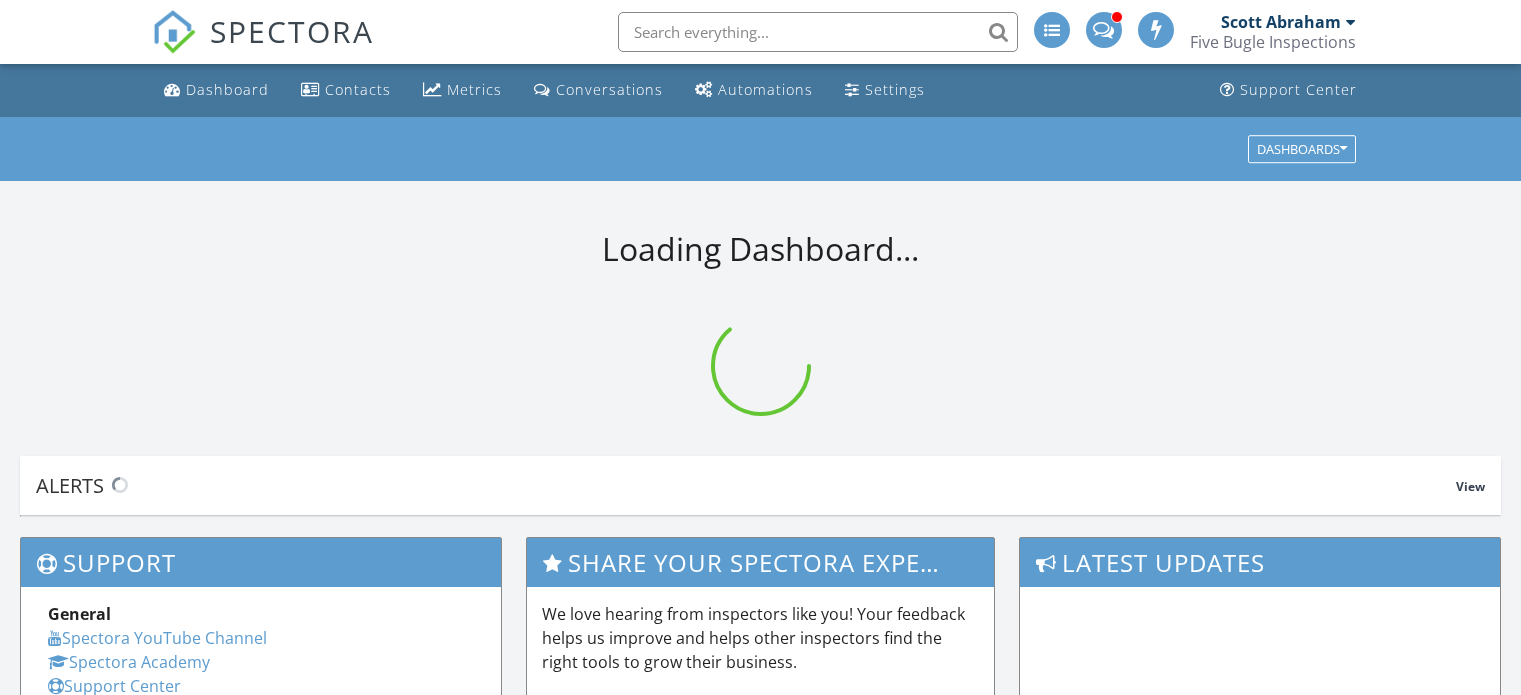 scroll, scrollTop: 0, scrollLeft: 0, axis: both 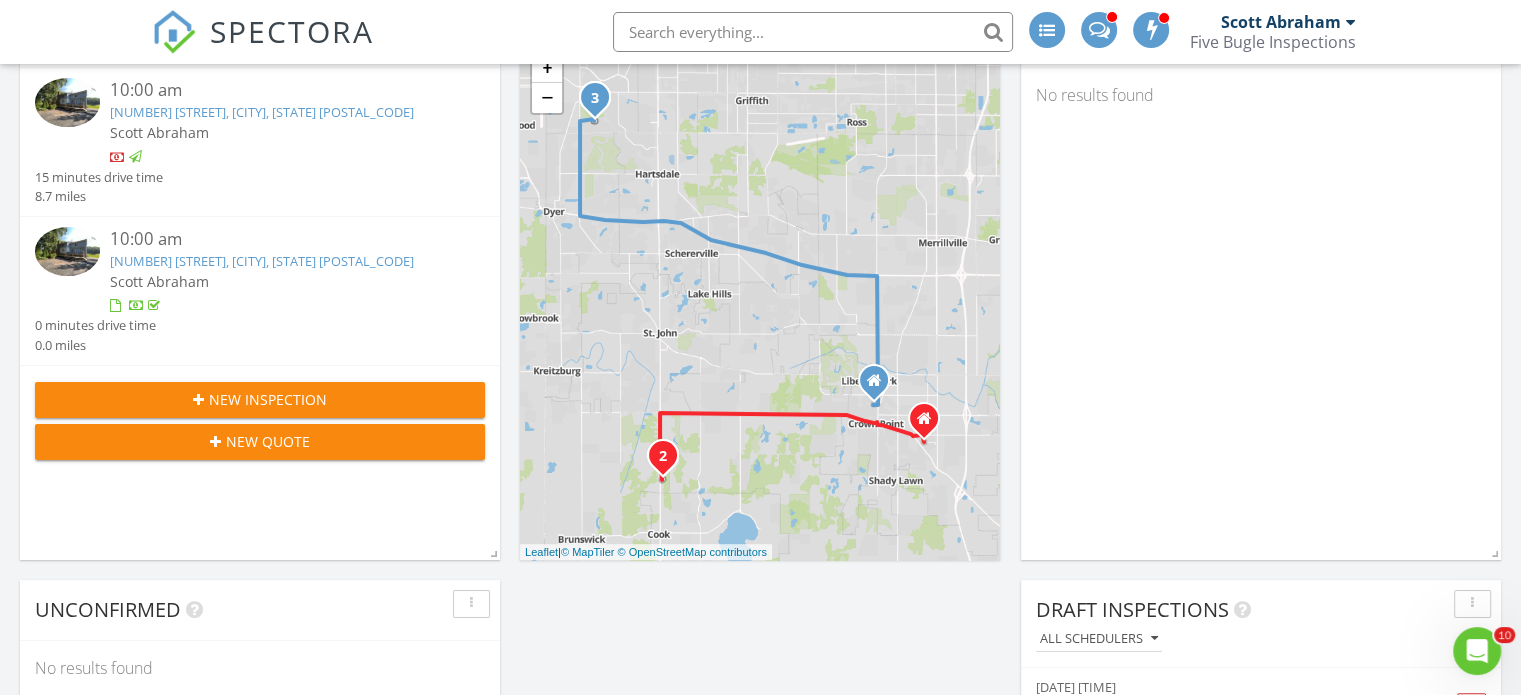 click on "Scott Abraham" at bounding box center (279, 281) 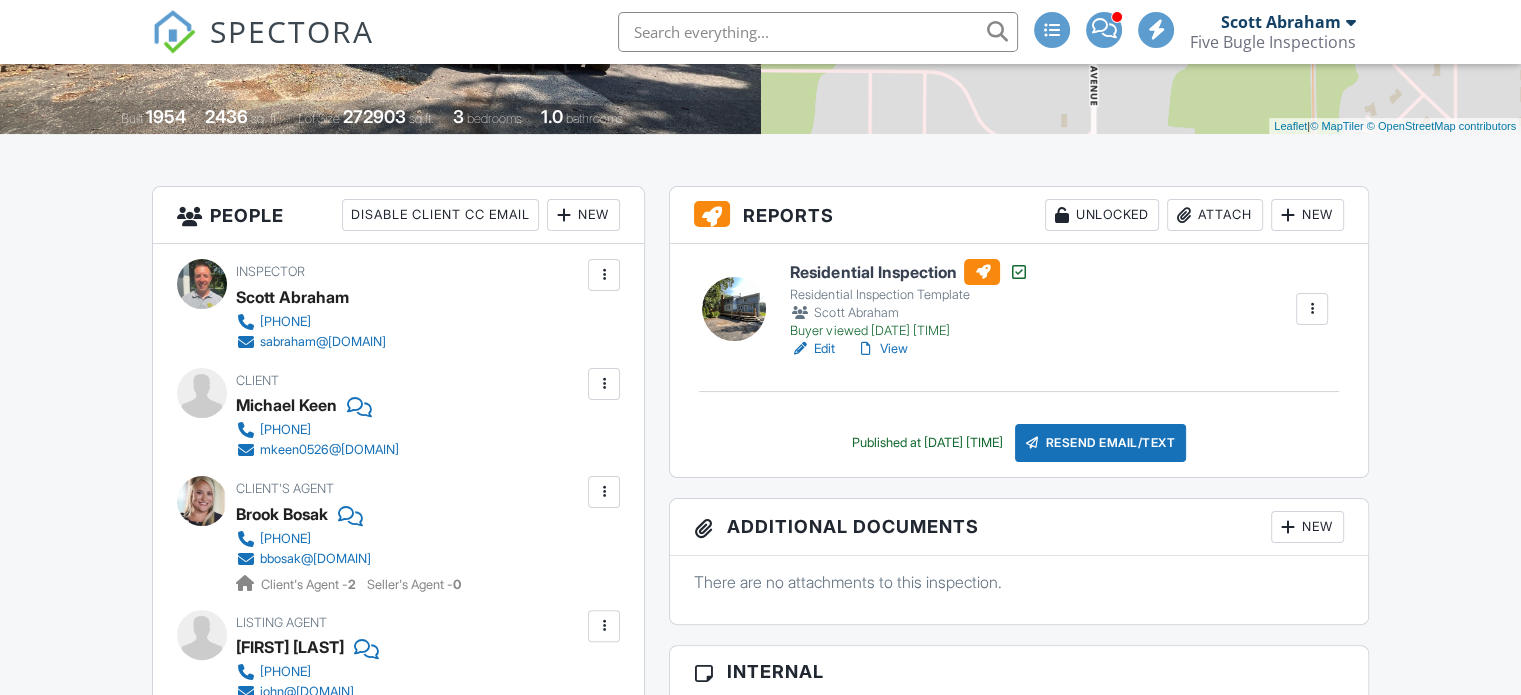 scroll, scrollTop: 400, scrollLeft: 0, axis: vertical 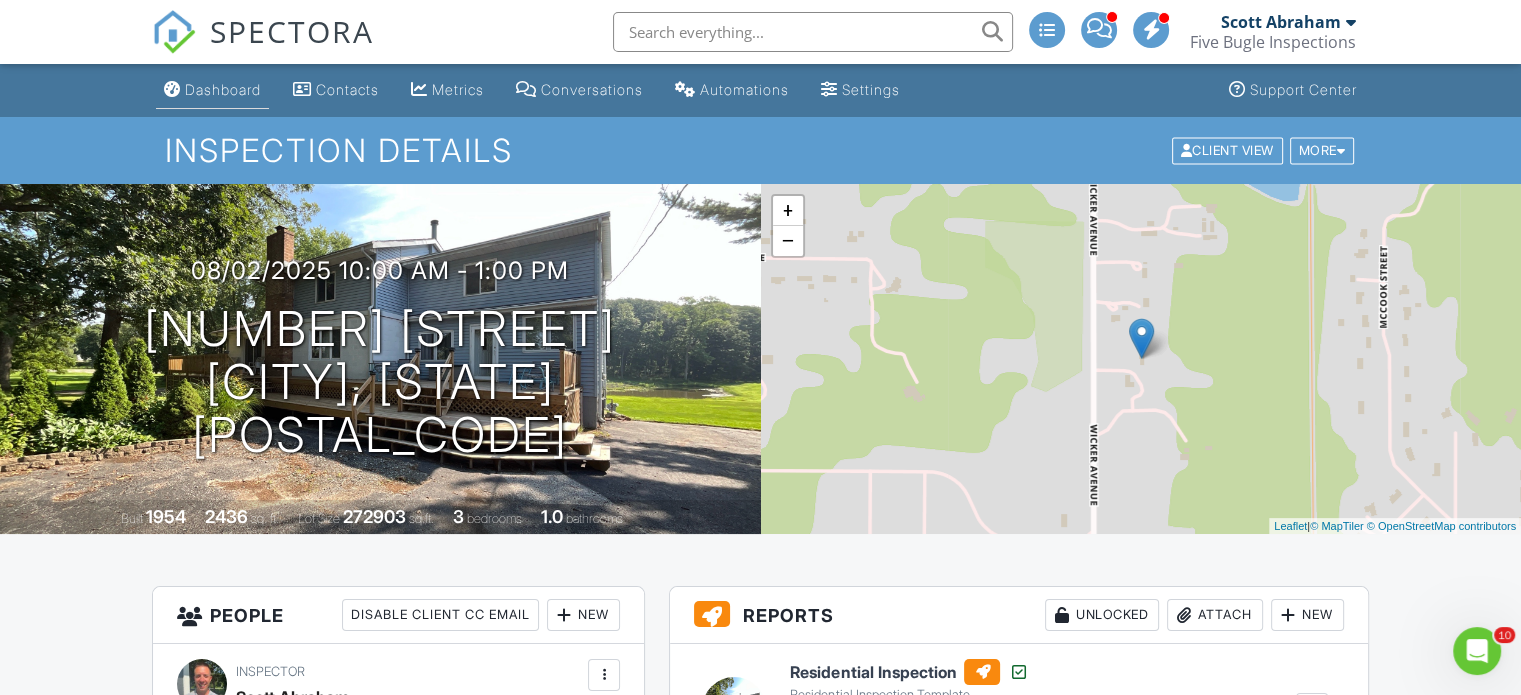 click on "Dashboard" at bounding box center (223, 89) 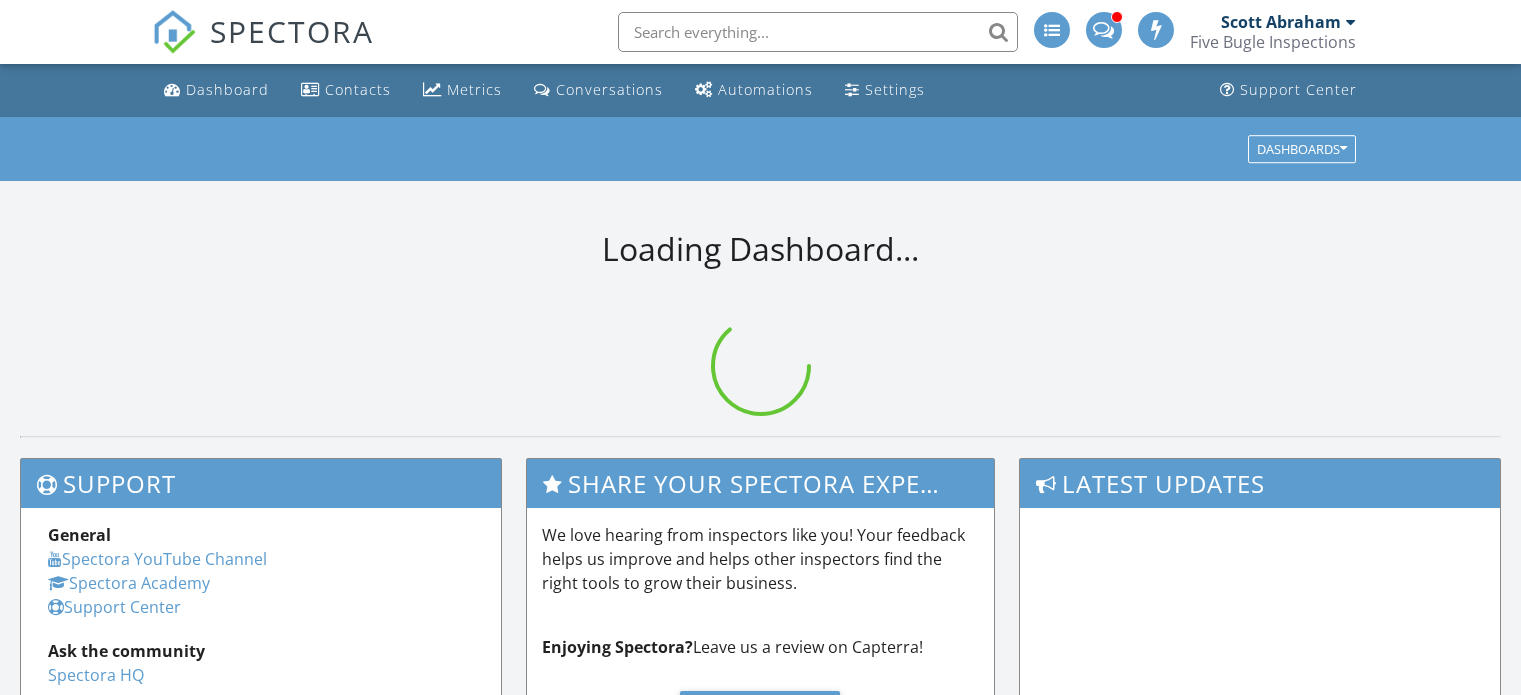 scroll, scrollTop: 0, scrollLeft: 0, axis: both 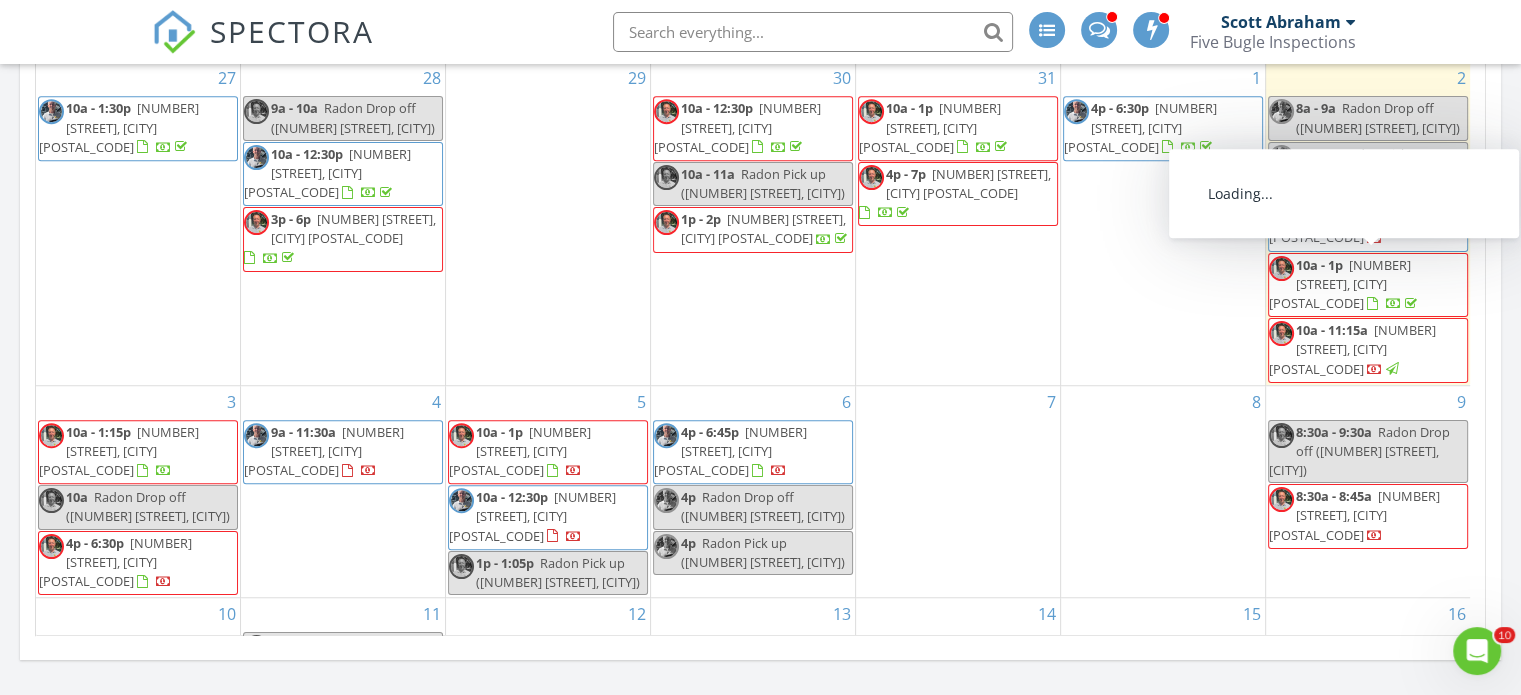 click on "10a - 1p
12217 Wicker Ave, Cedar Lake 46303" at bounding box center [1345, 284] 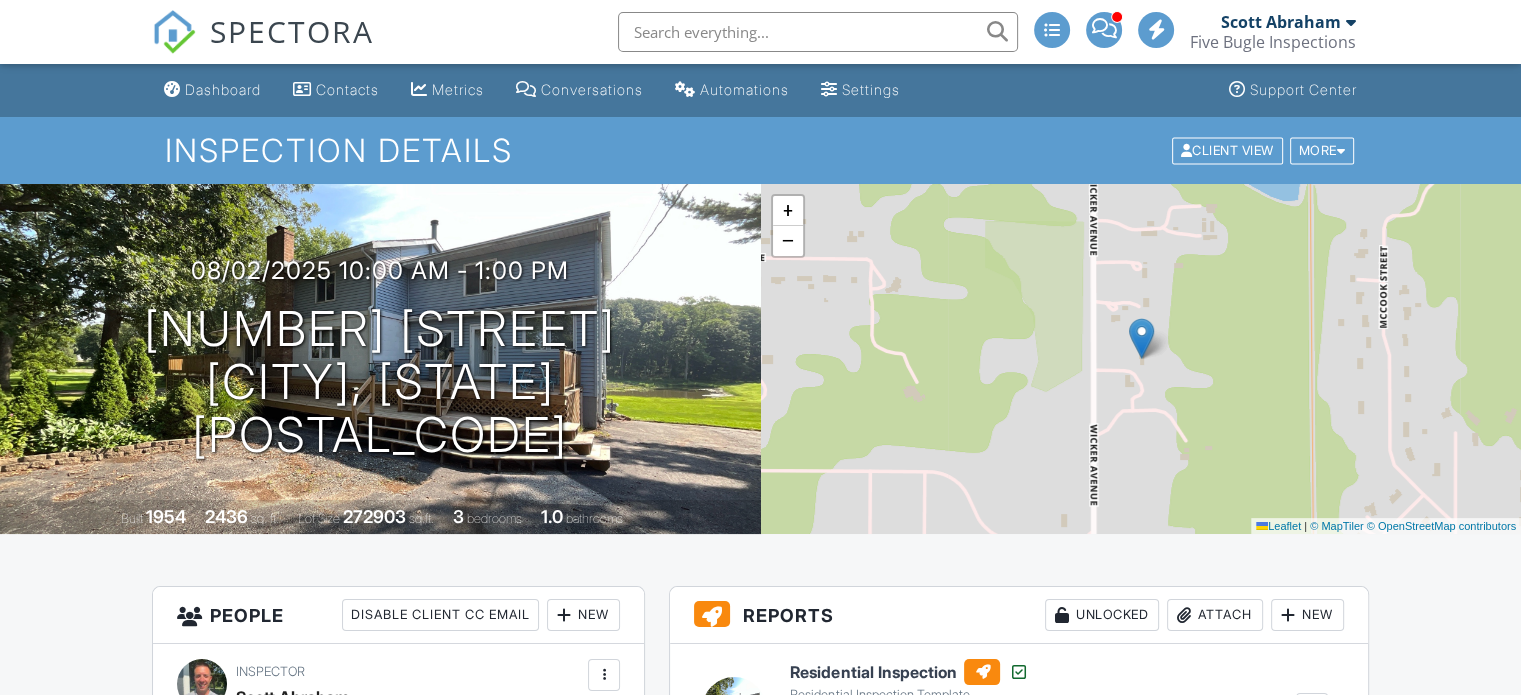 scroll, scrollTop: 200, scrollLeft: 0, axis: vertical 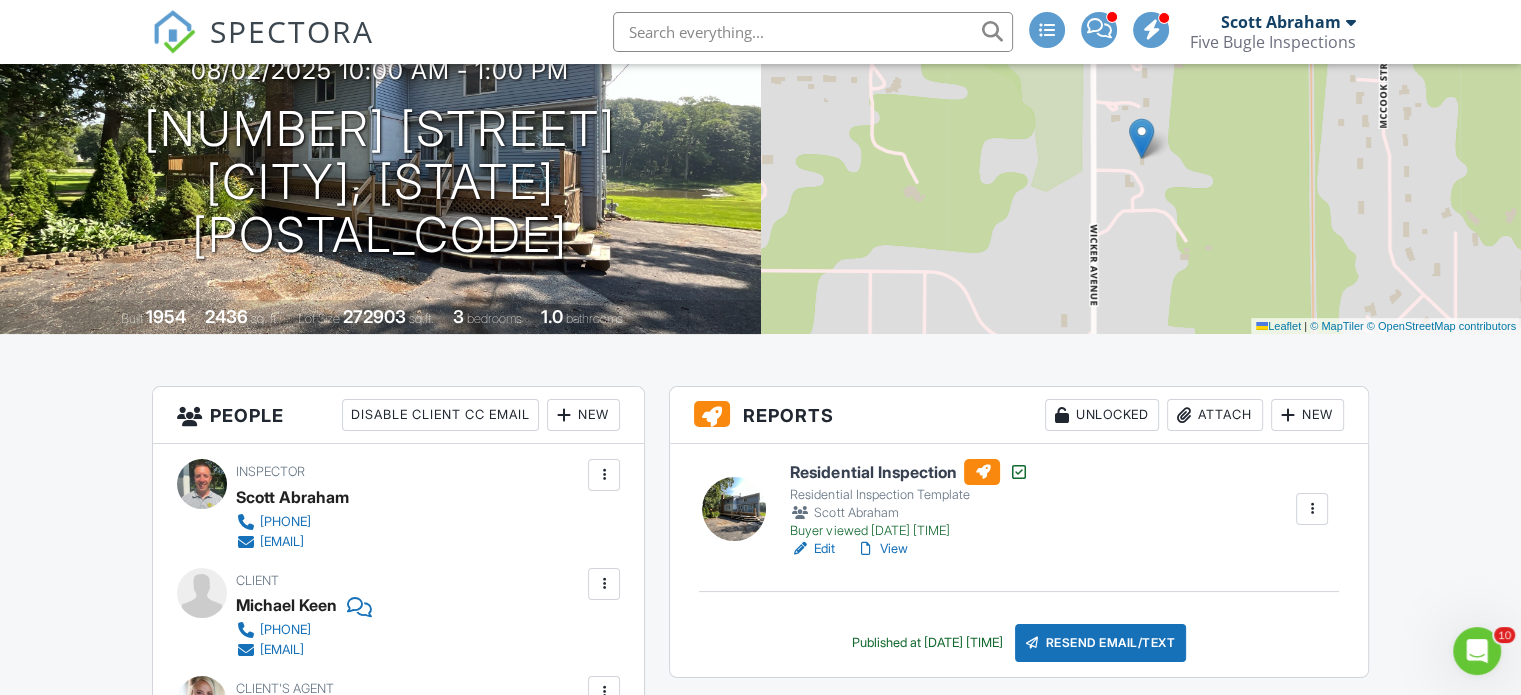 click on "View" at bounding box center [881, 549] 